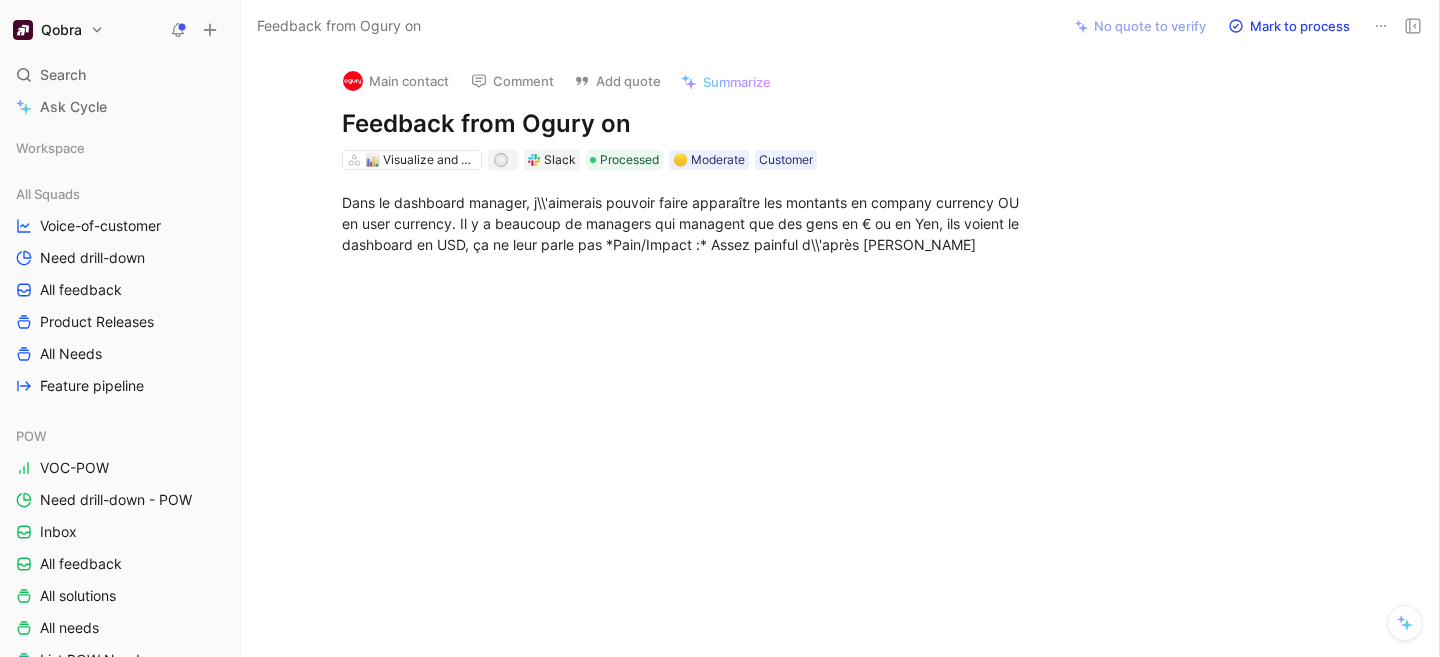 scroll, scrollTop: 0, scrollLeft: 0, axis: both 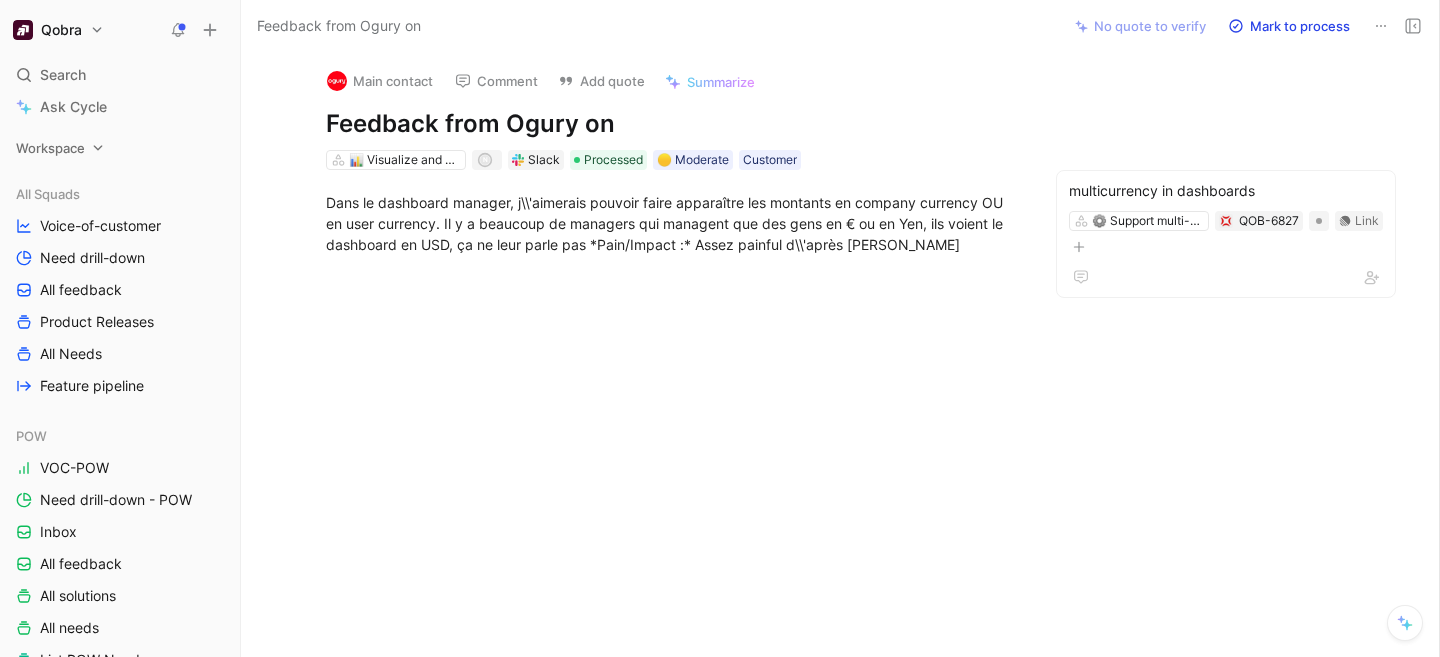 click on "Workspace" at bounding box center (50, 148) 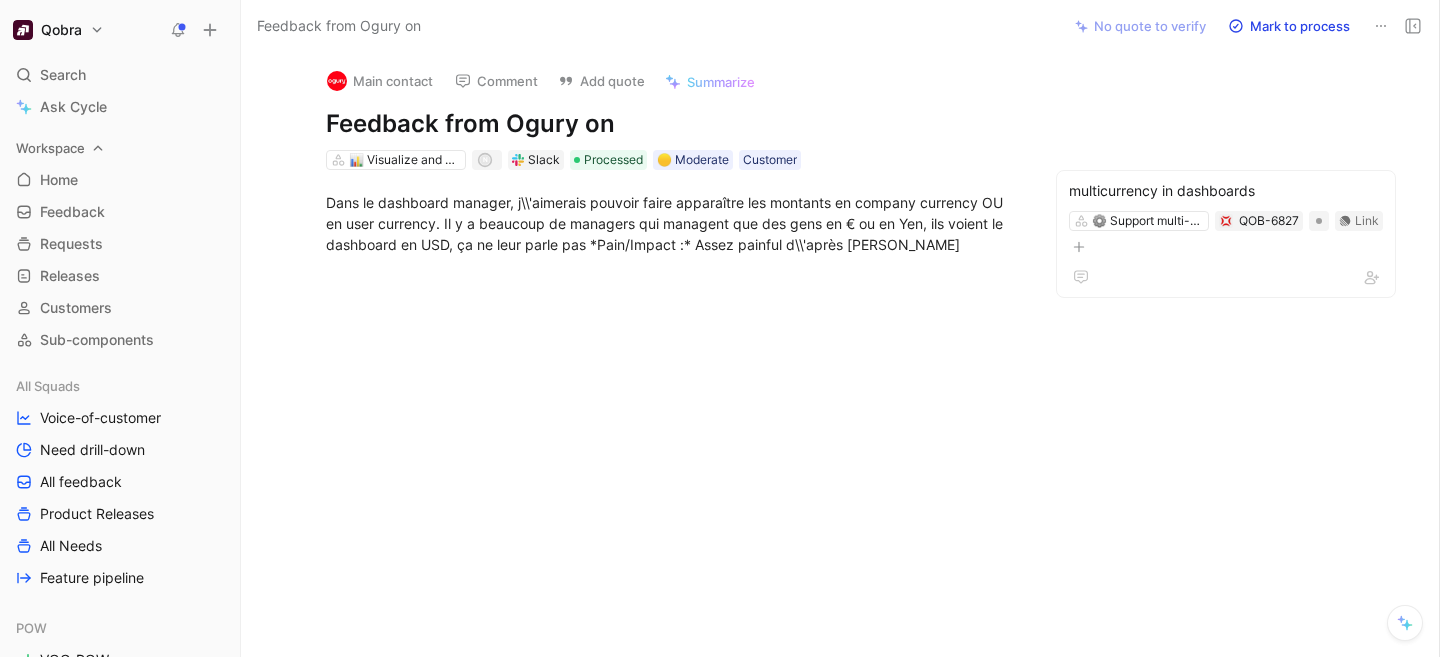 click on "Workspace" at bounding box center [50, 148] 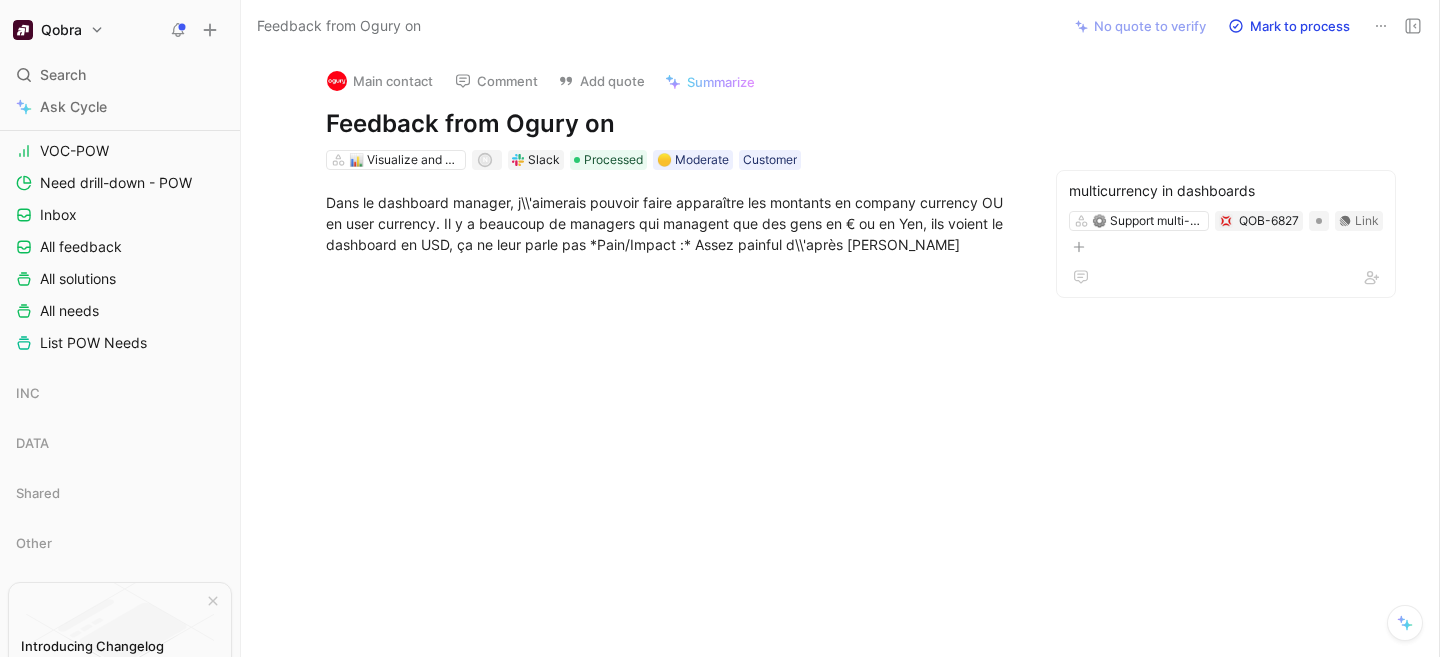 scroll, scrollTop: 319, scrollLeft: 0, axis: vertical 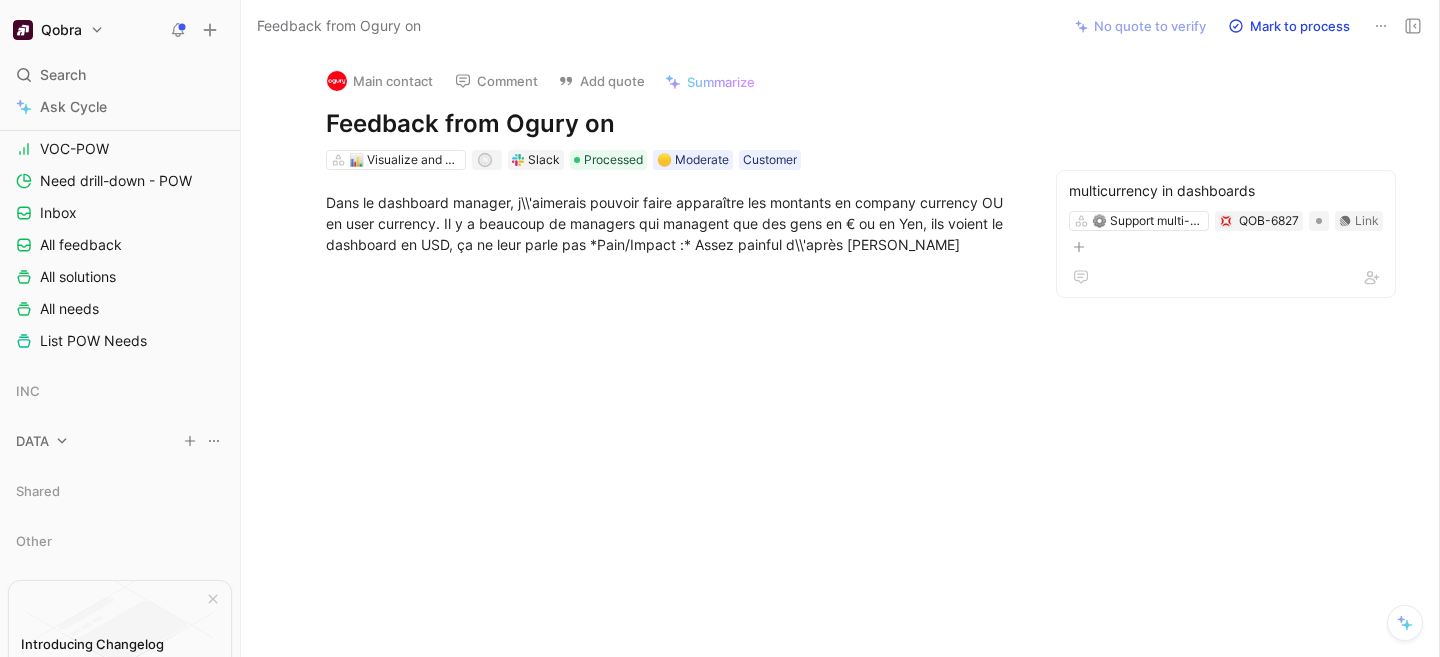 click on "DATA" at bounding box center [32, 441] 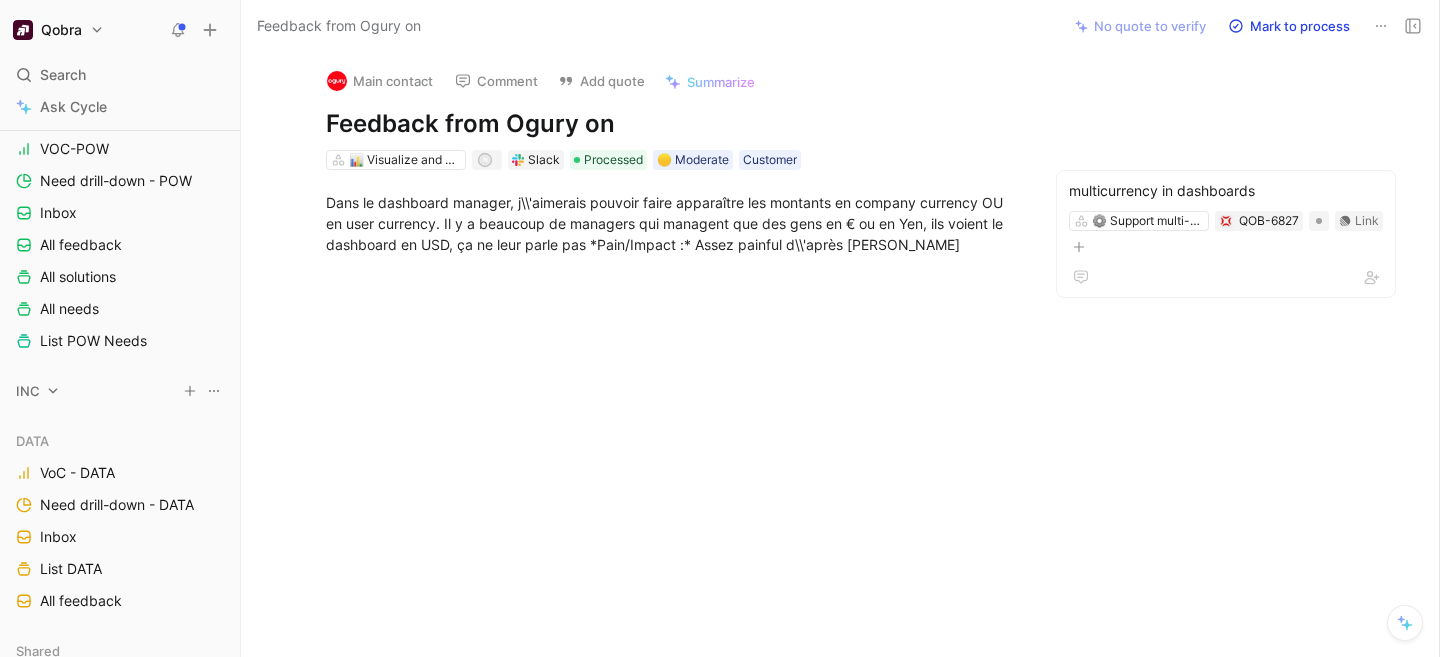 click on "INC" at bounding box center (28, 391) 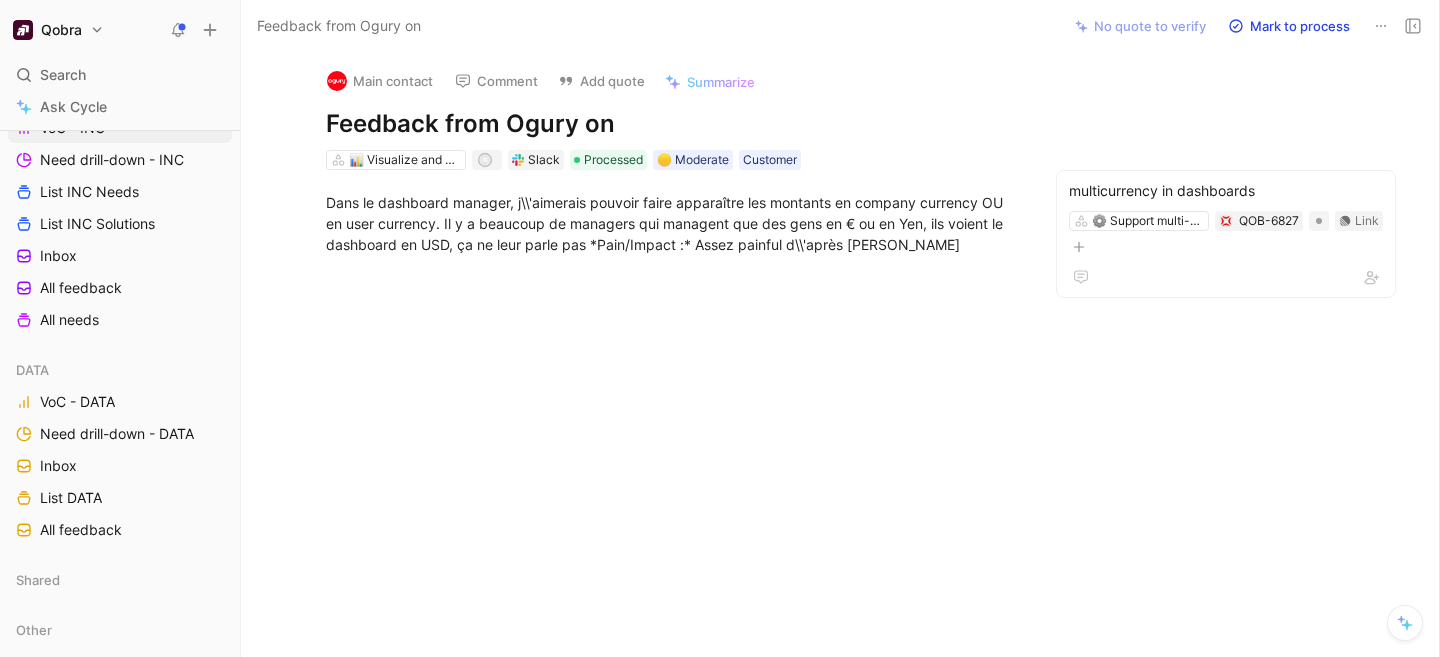 scroll, scrollTop: 845, scrollLeft: 0, axis: vertical 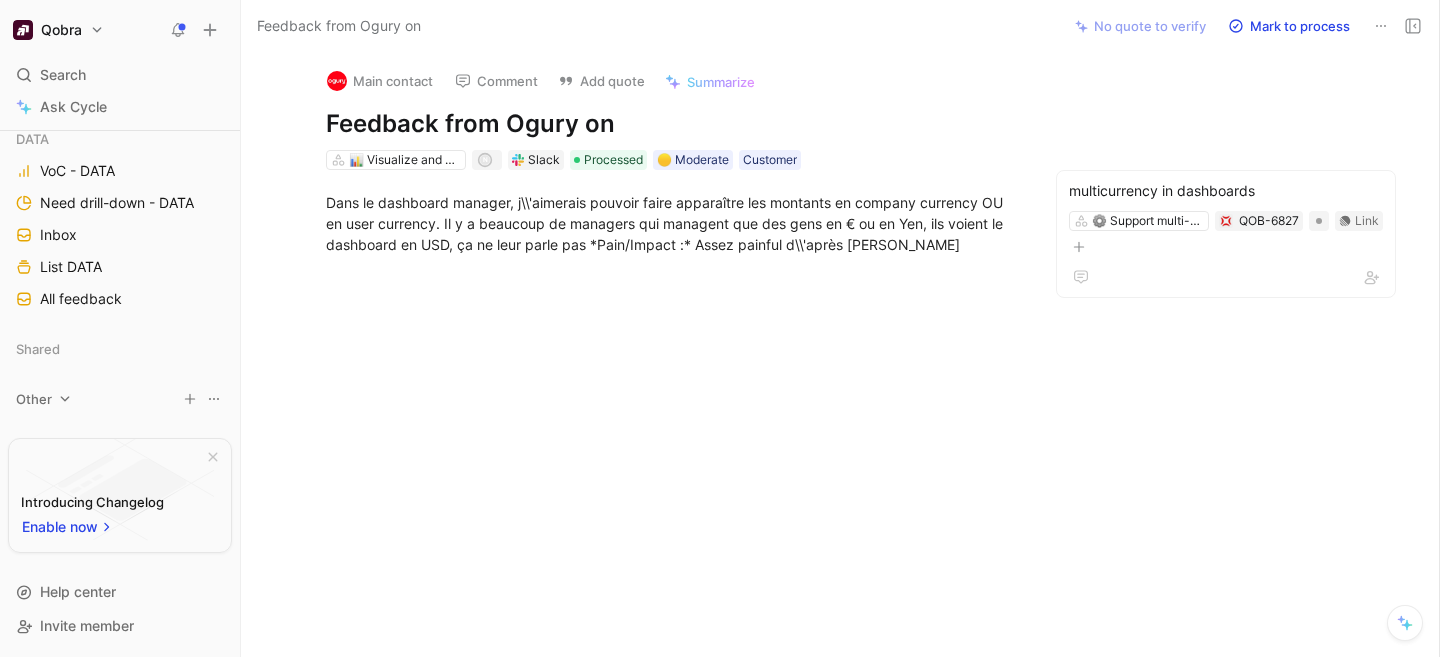 click on "Other" at bounding box center (34, 399) 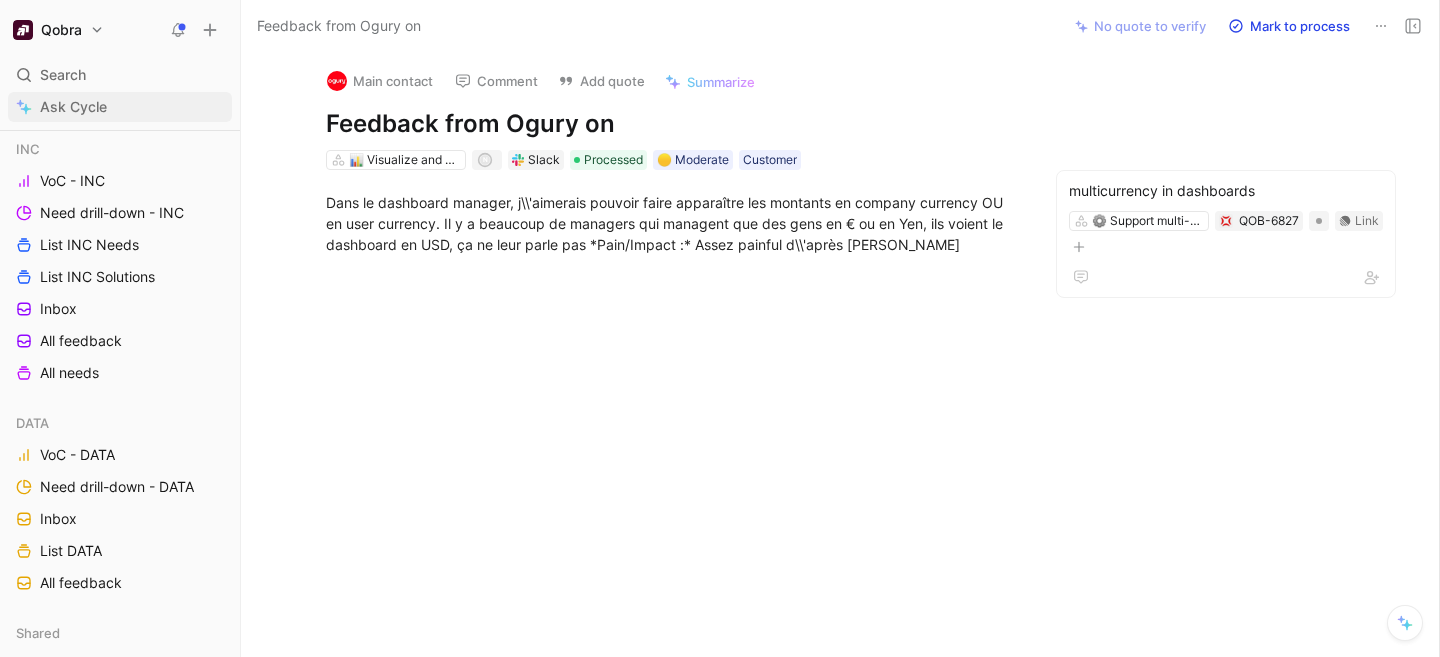 scroll, scrollTop: 482, scrollLeft: 0, axis: vertical 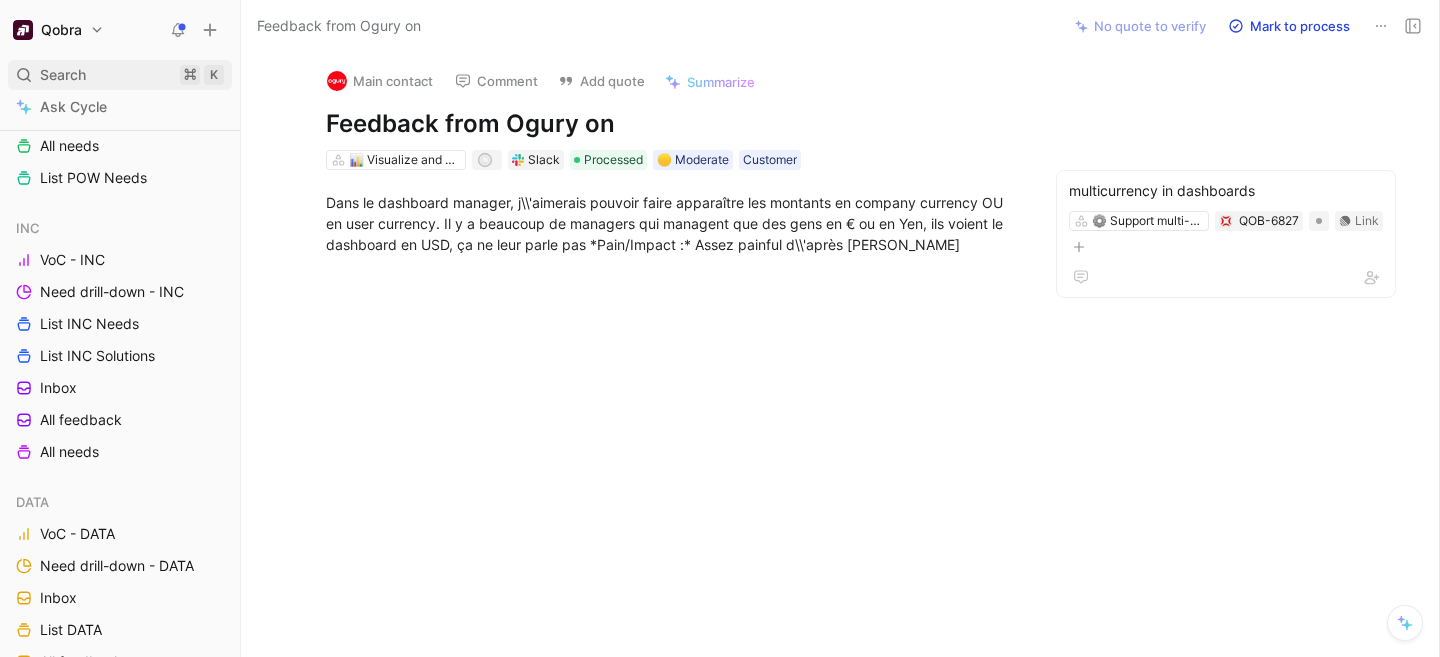 click on "Search ⌘ K" at bounding box center [120, 75] 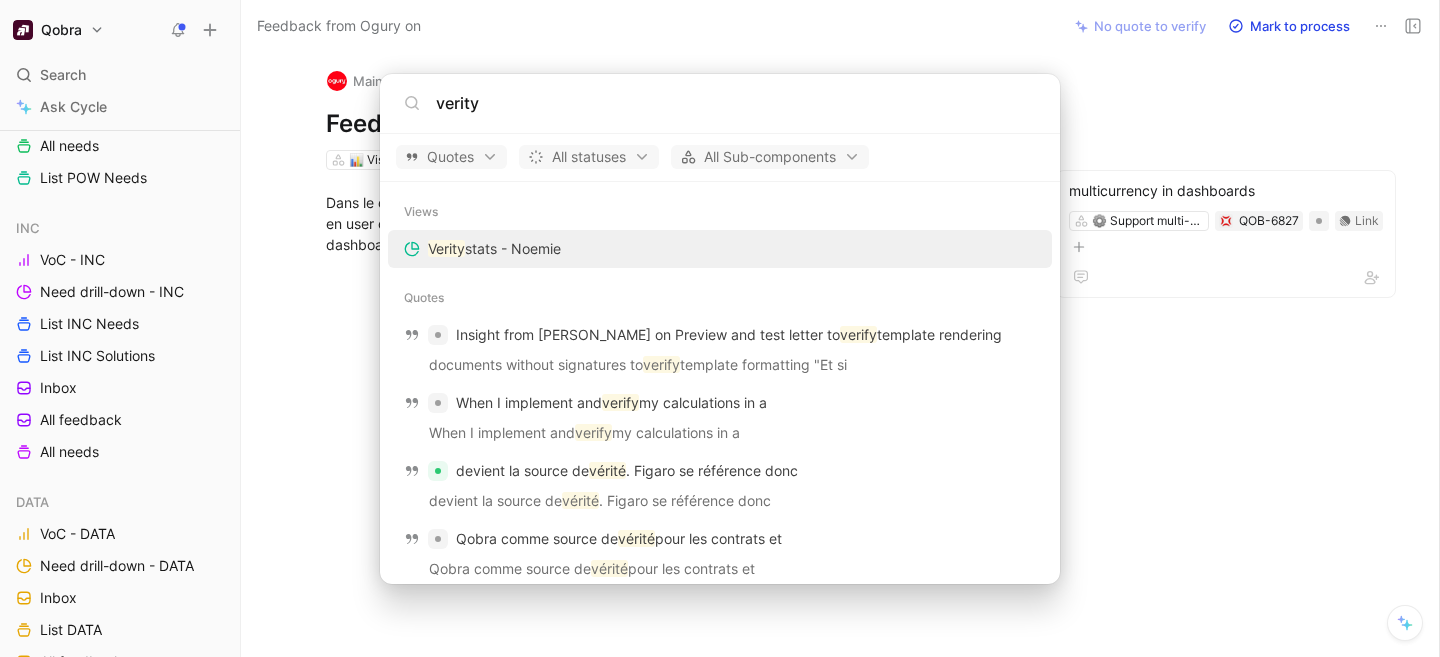 type on "verity" 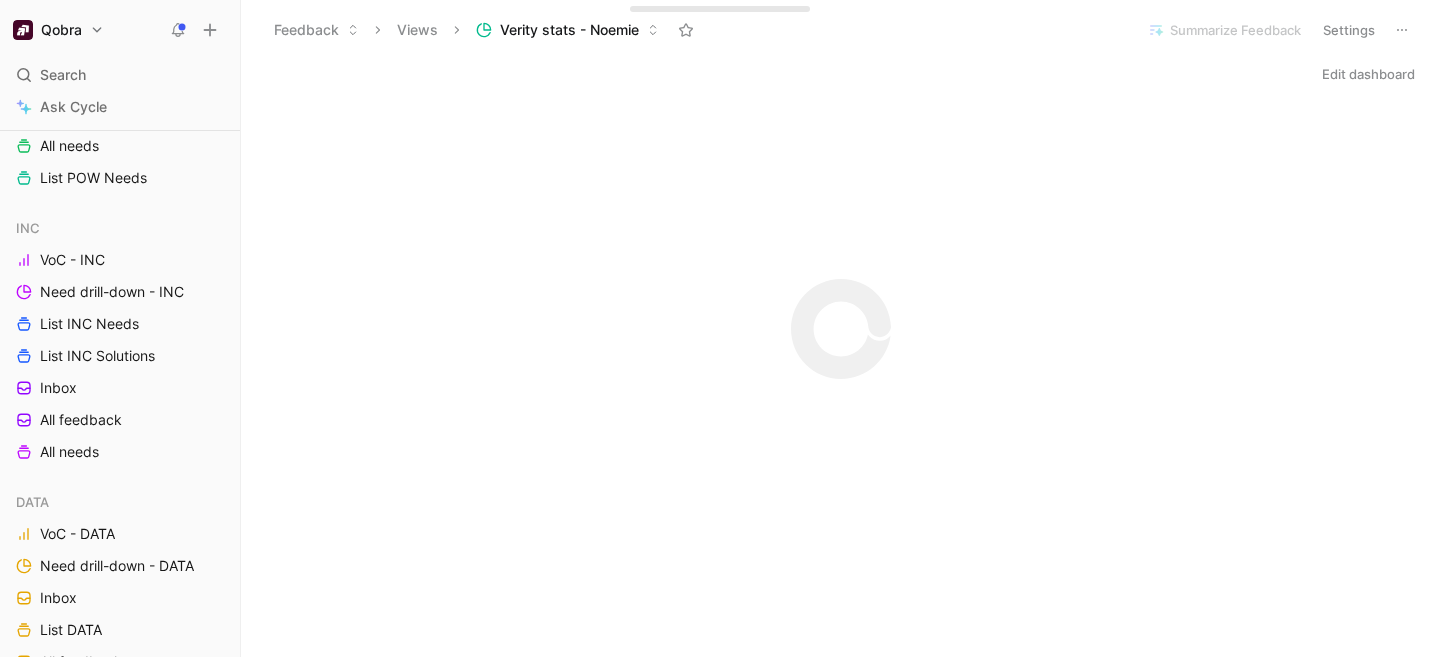 scroll, scrollTop: 0, scrollLeft: 0, axis: both 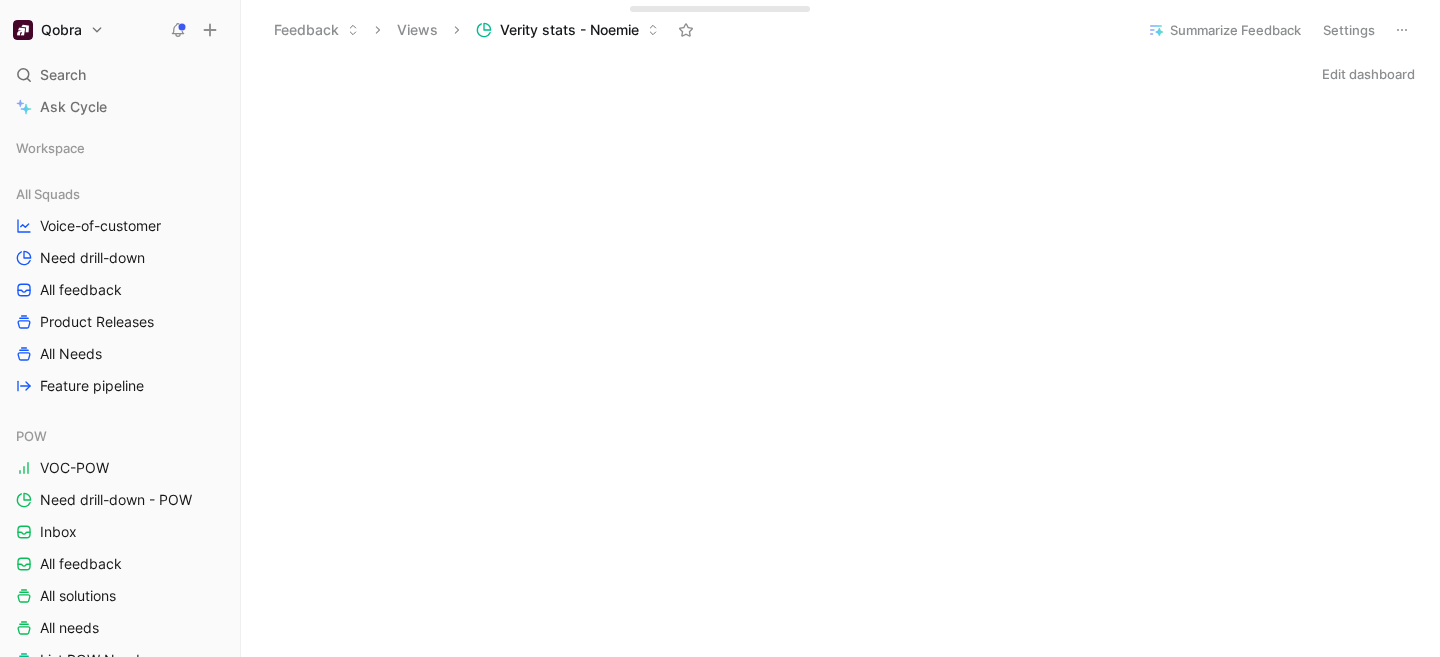 click on "Settings" at bounding box center (1349, 30) 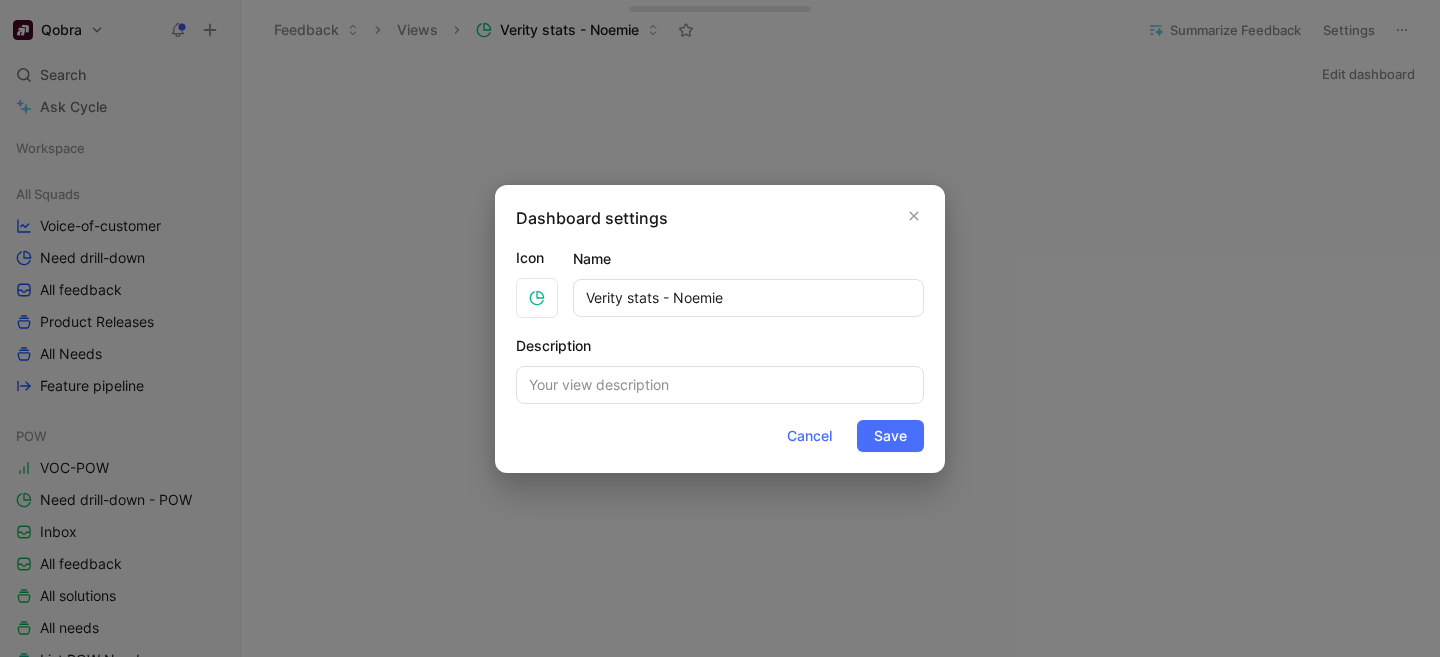 click at bounding box center [720, 328] 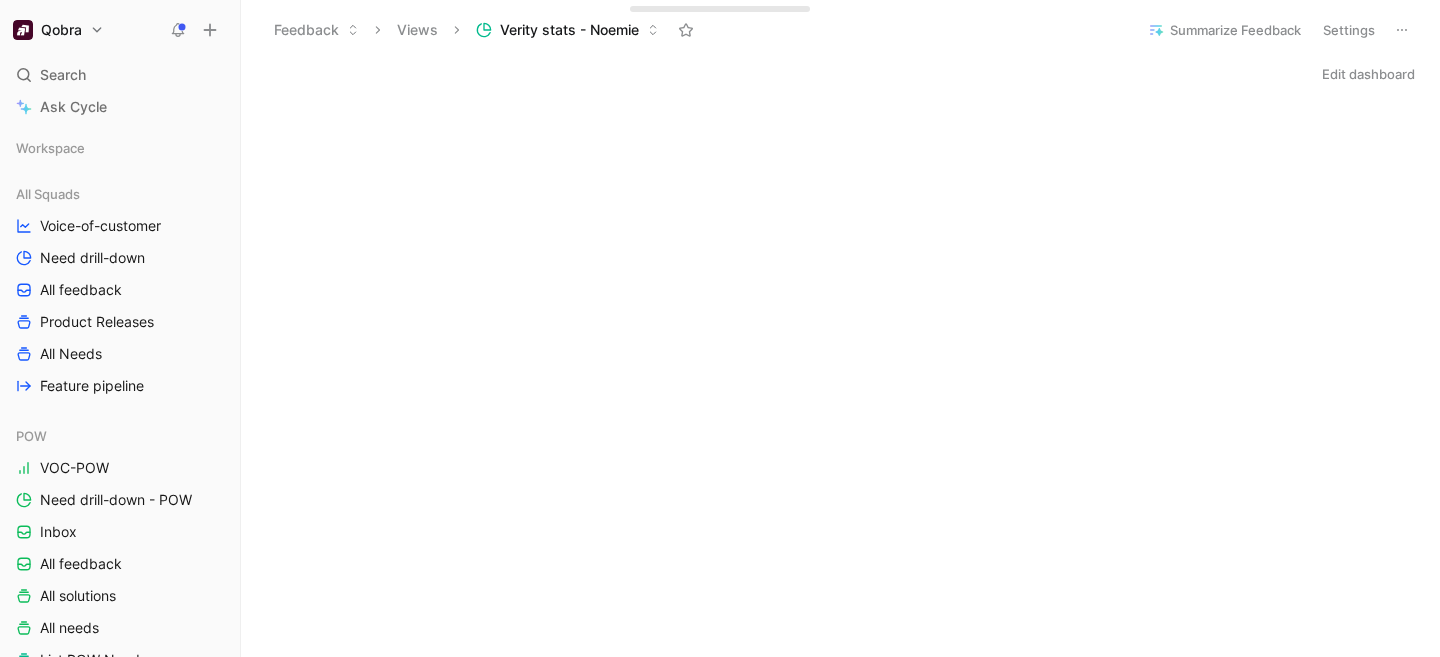 click on "Feedback Views Verity stats - Noemie" at bounding box center (694, 30) 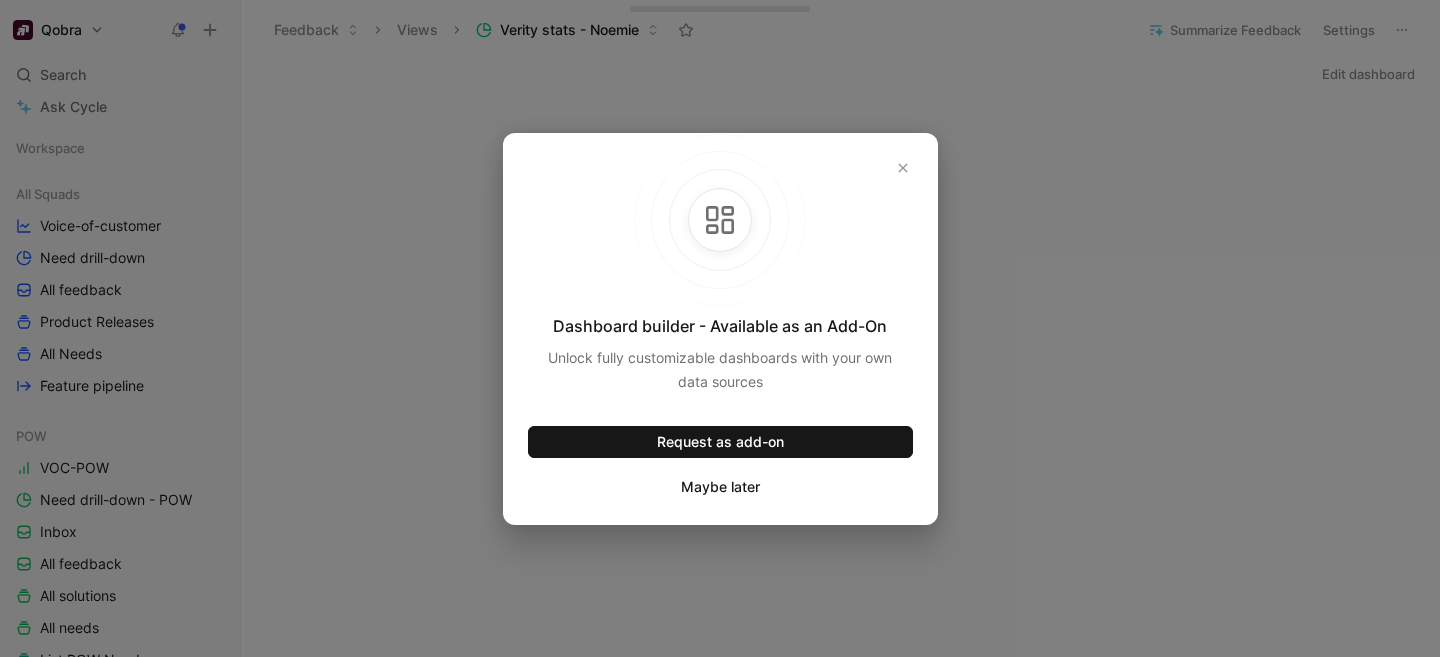 click on "Maybe later" at bounding box center (720, 487) 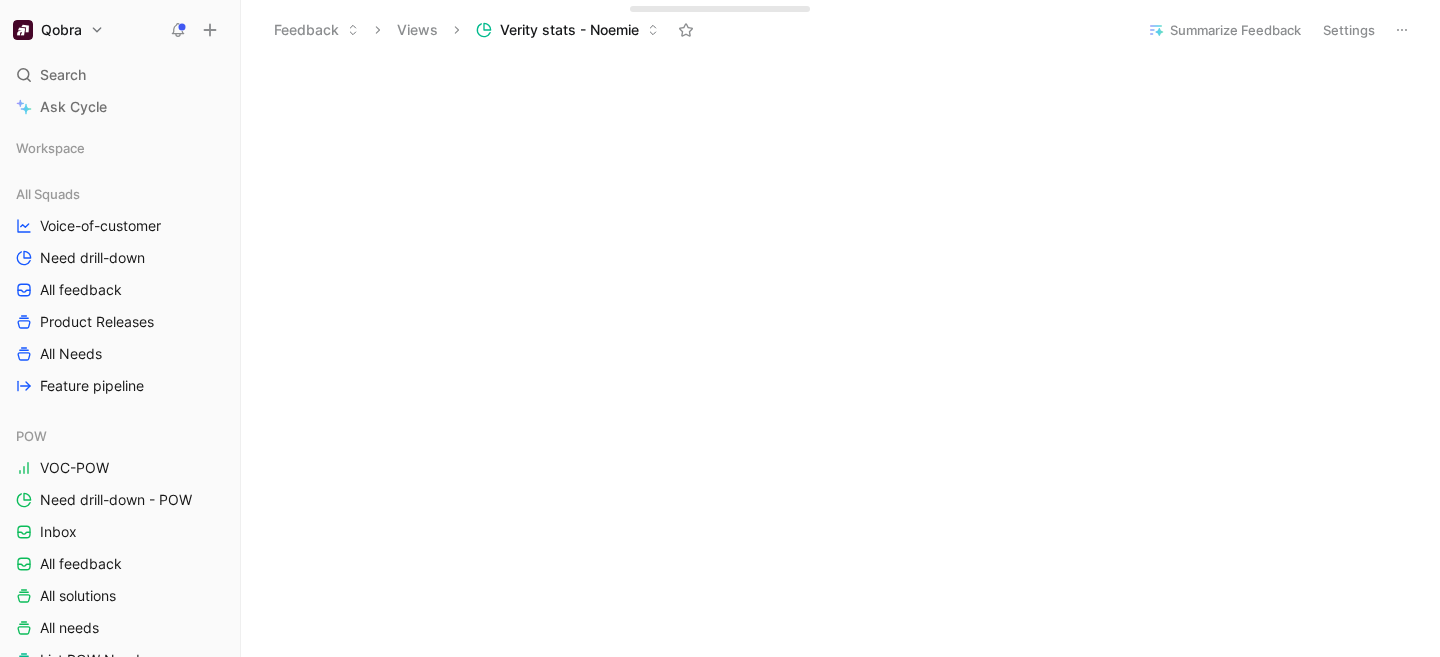 scroll, scrollTop: 835, scrollLeft: 0, axis: vertical 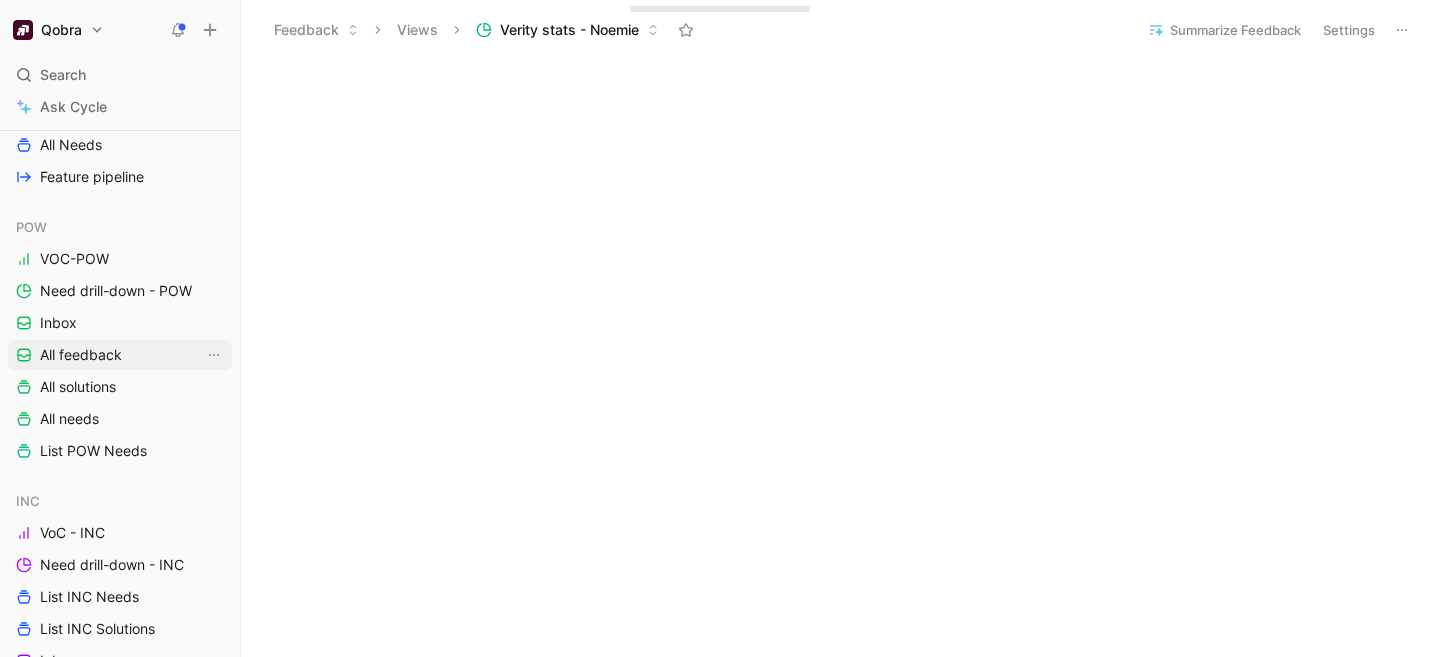click on "All feedback" at bounding box center [81, 355] 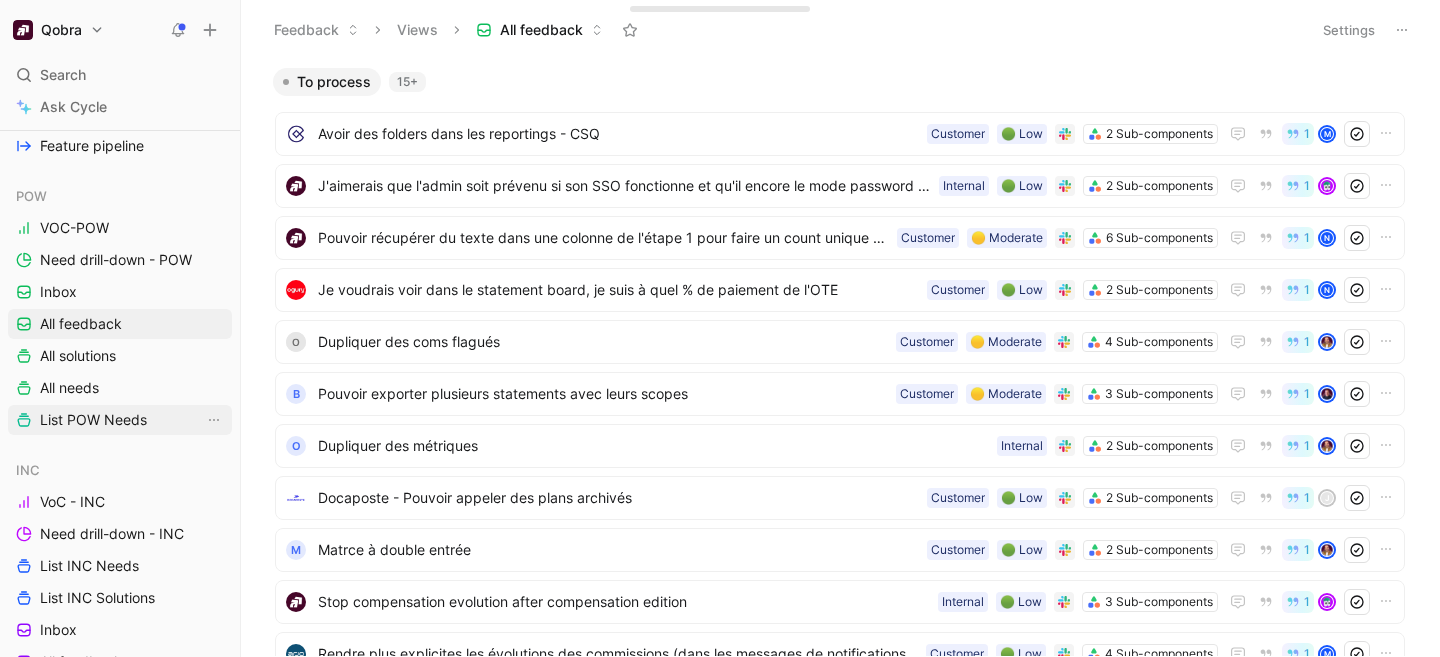 scroll, scrollTop: 247, scrollLeft: 0, axis: vertical 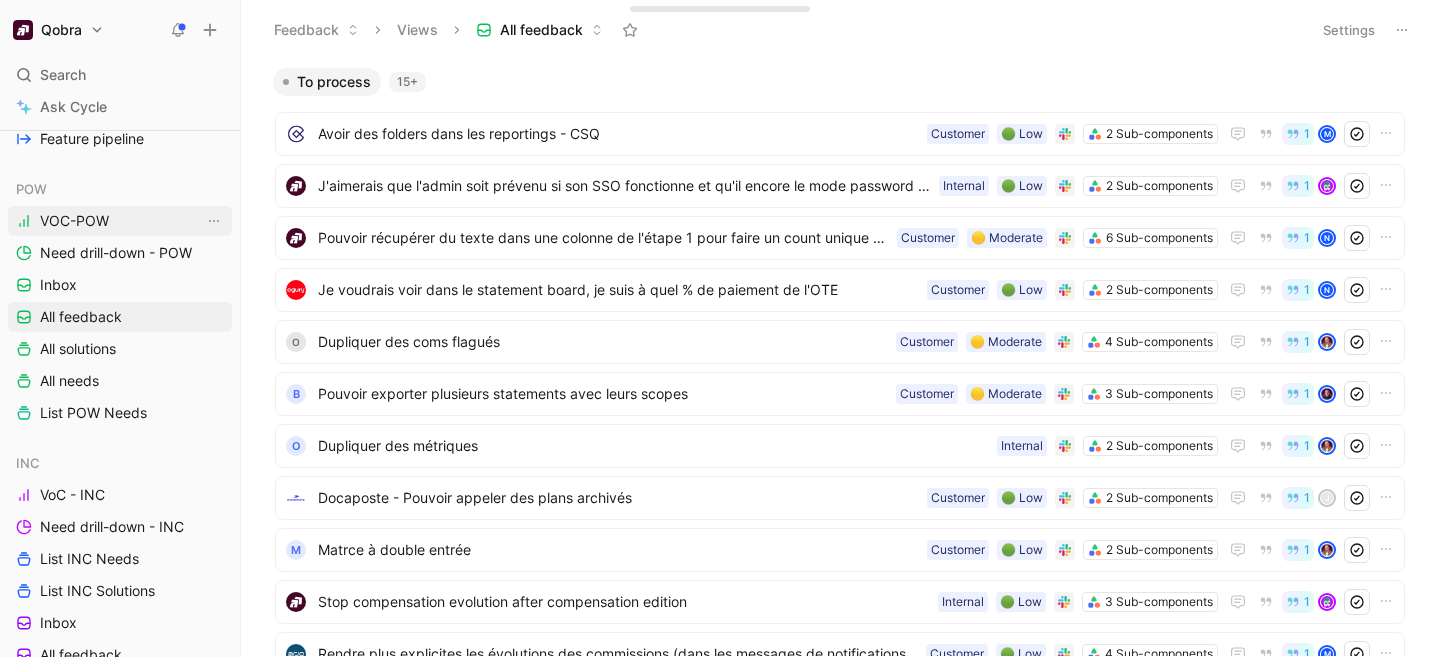 click on "VOC-POW" at bounding box center (74, 221) 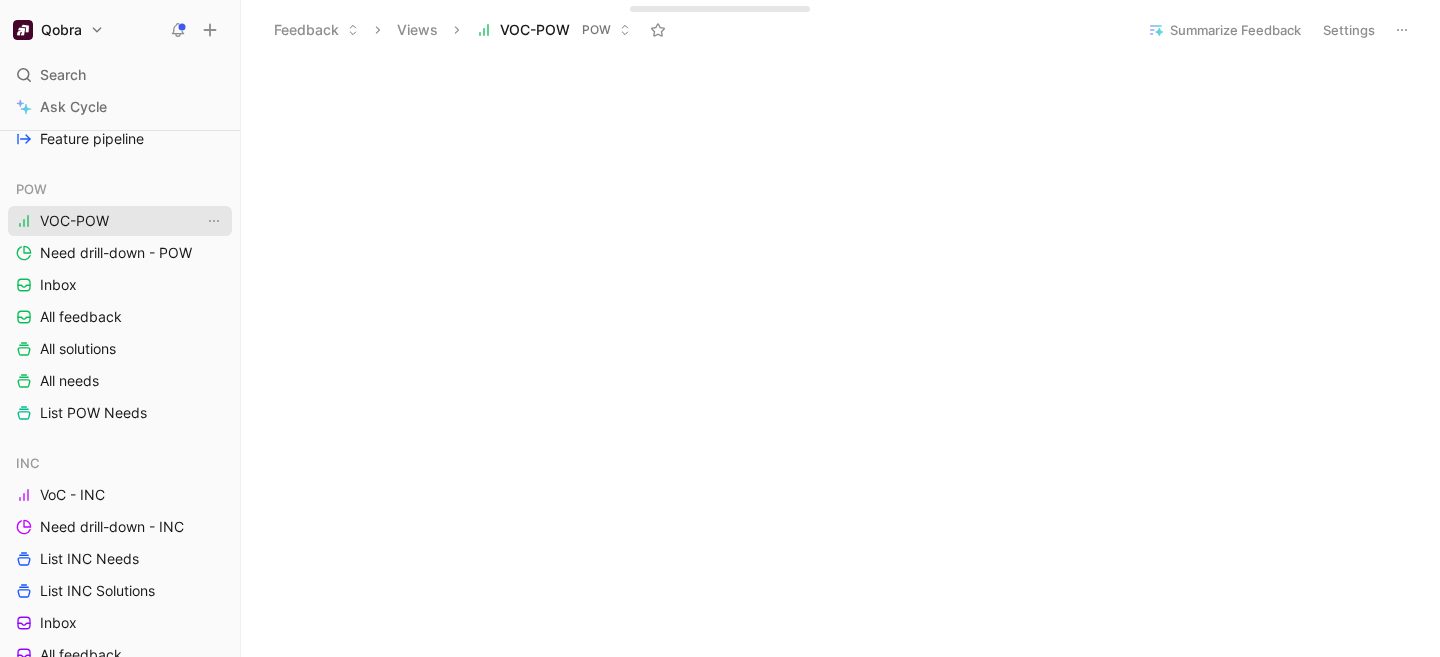 scroll, scrollTop: 0, scrollLeft: 0, axis: both 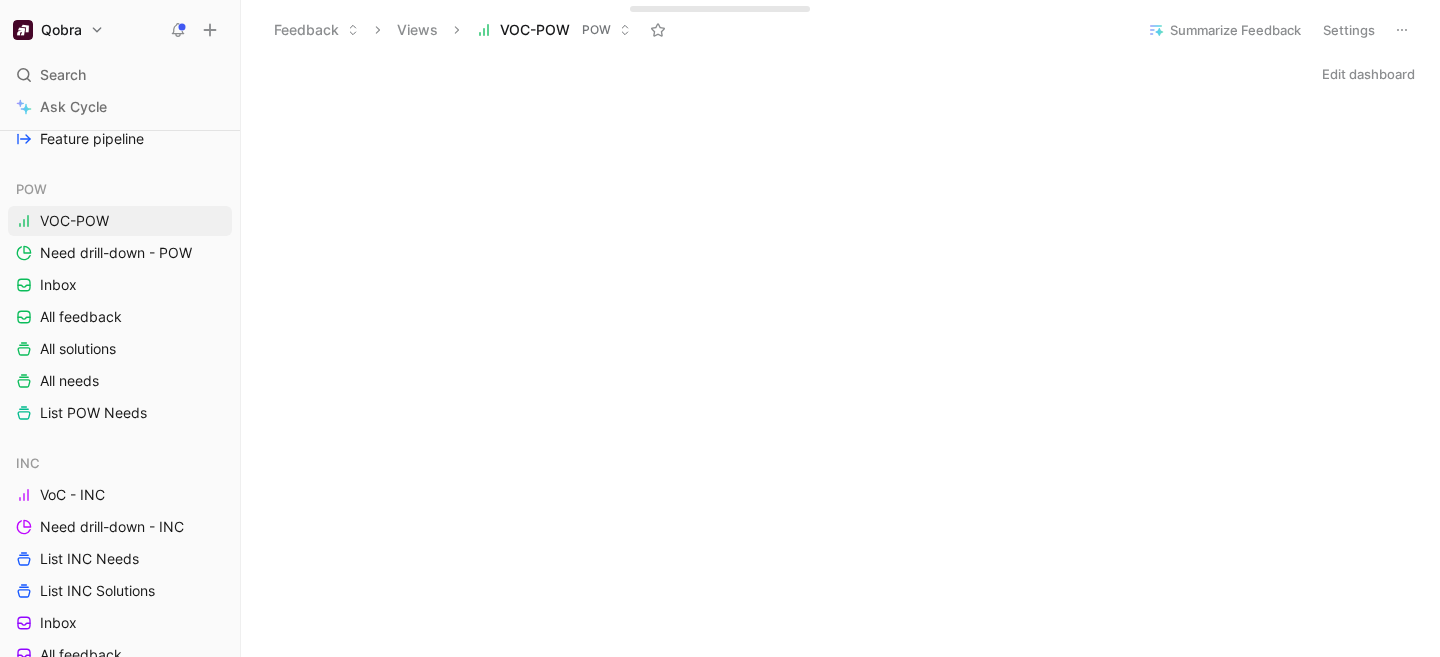click on "Settings" at bounding box center [1349, 30] 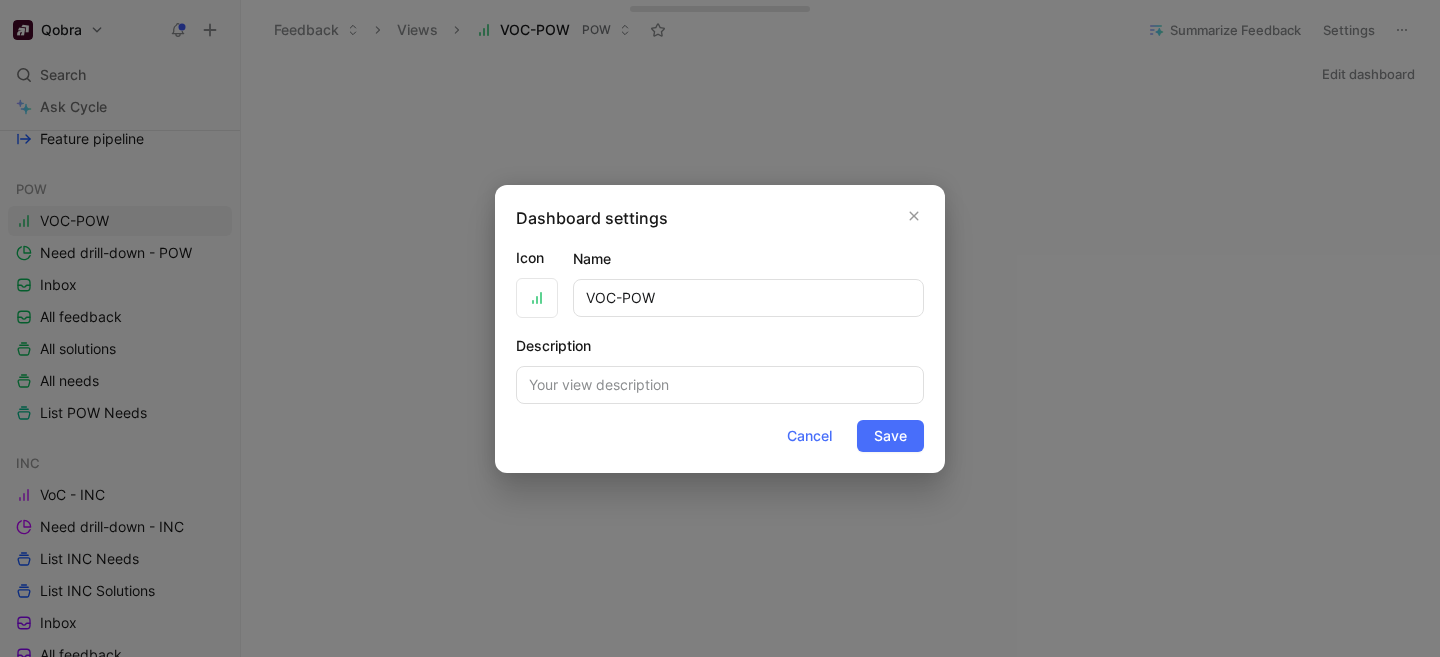 click at bounding box center [720, 328] 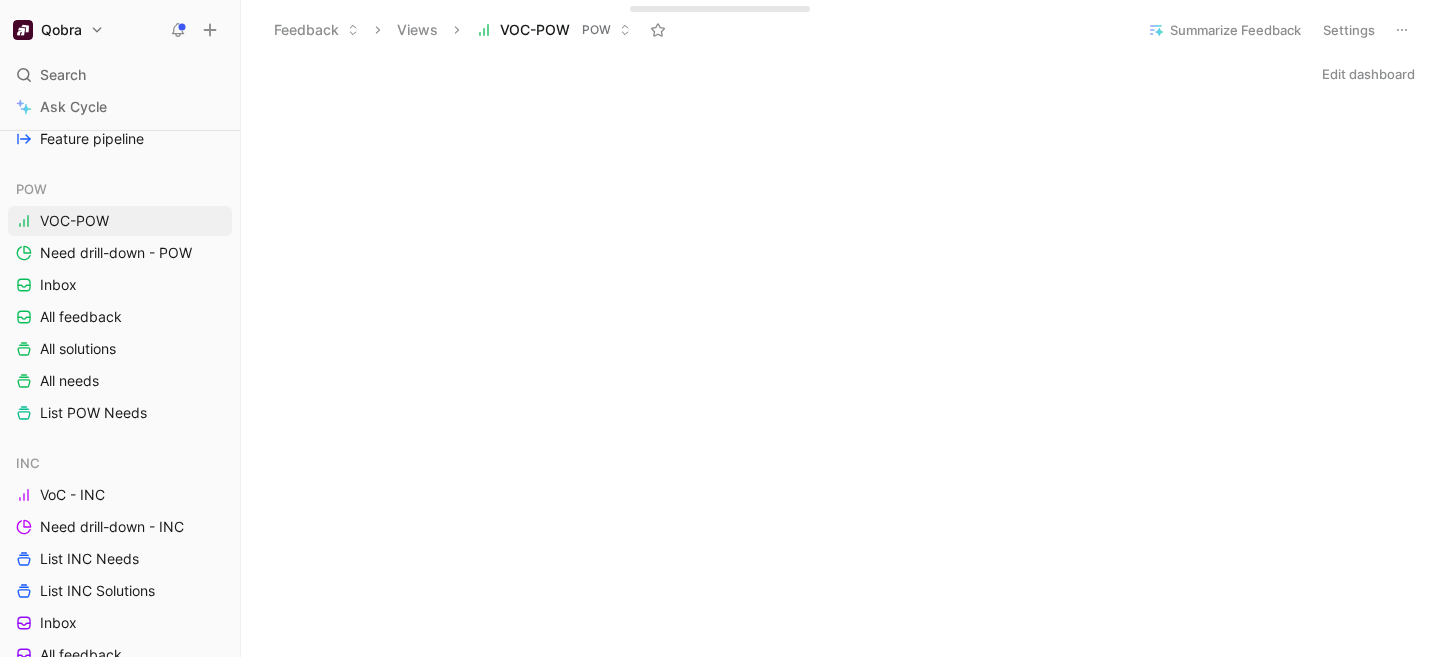 click on "VOC-POW" at bounding box center (535, 30) 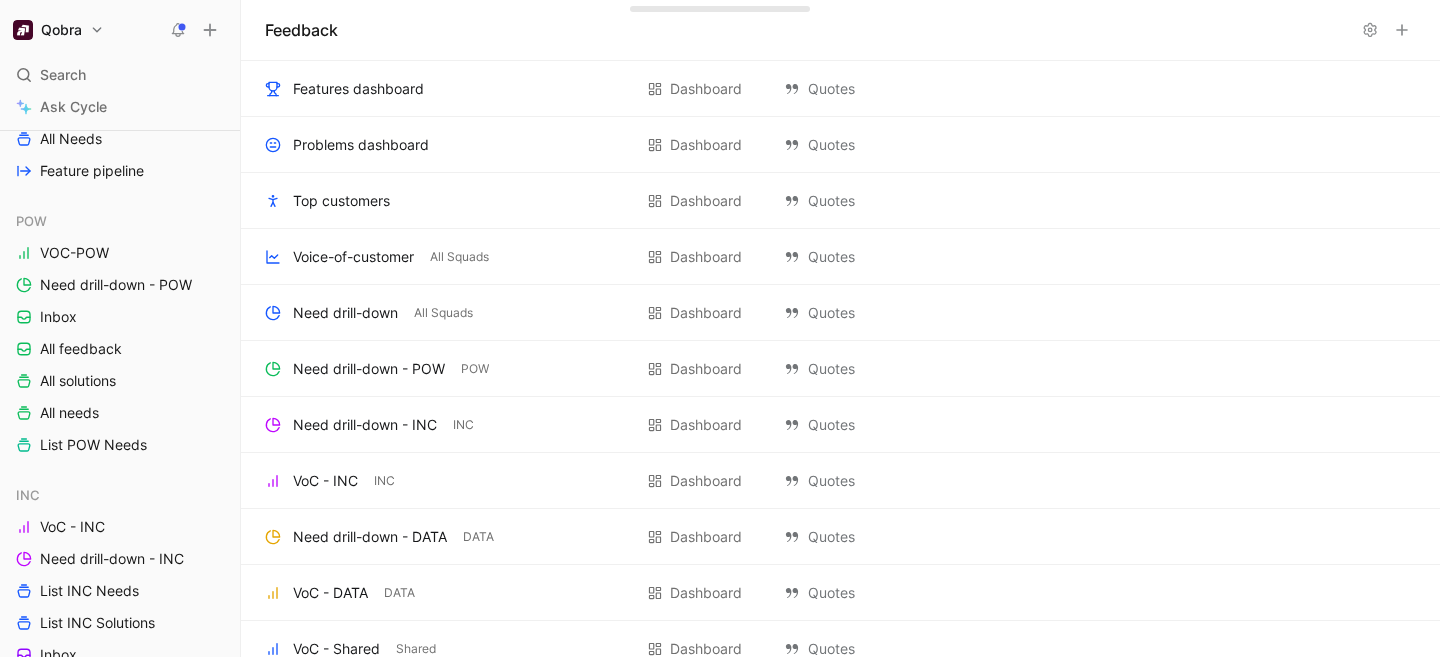 scroll, scrollTop: 279, scrollLeft: 0, axis: vertical 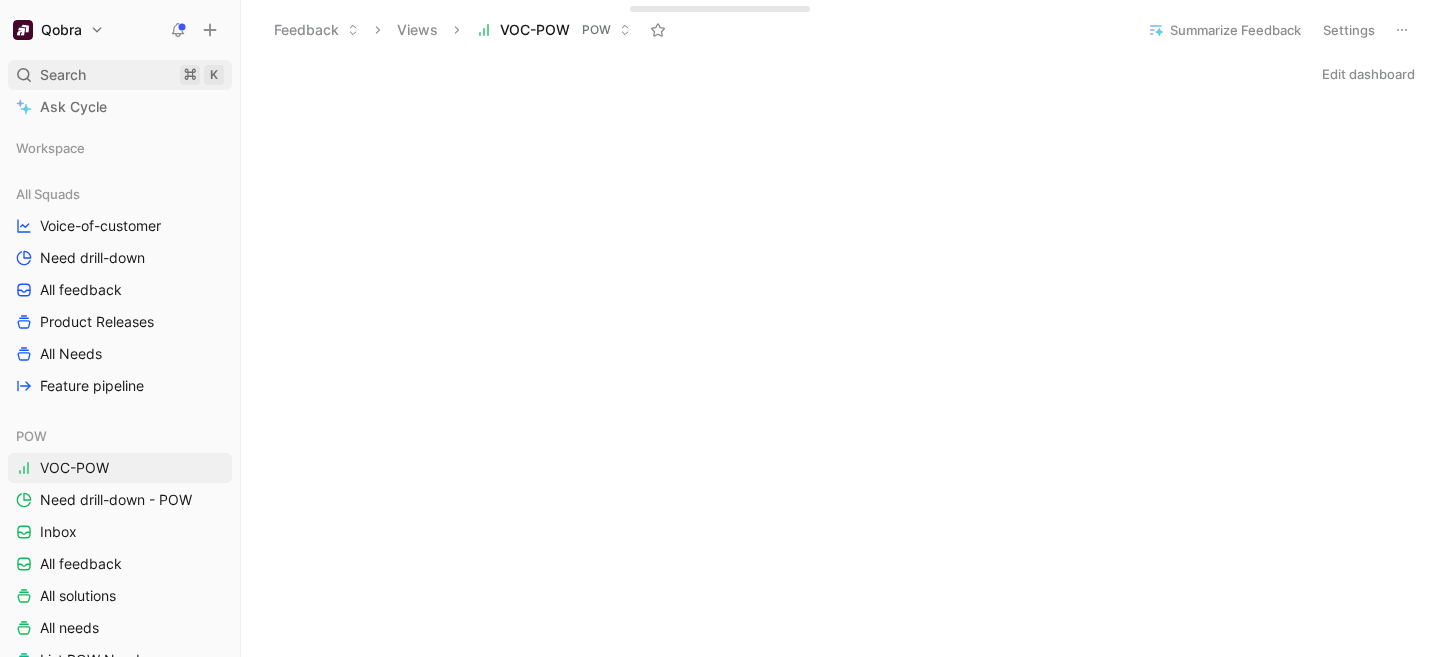 click on "Search" at bounding box center [63, 75] 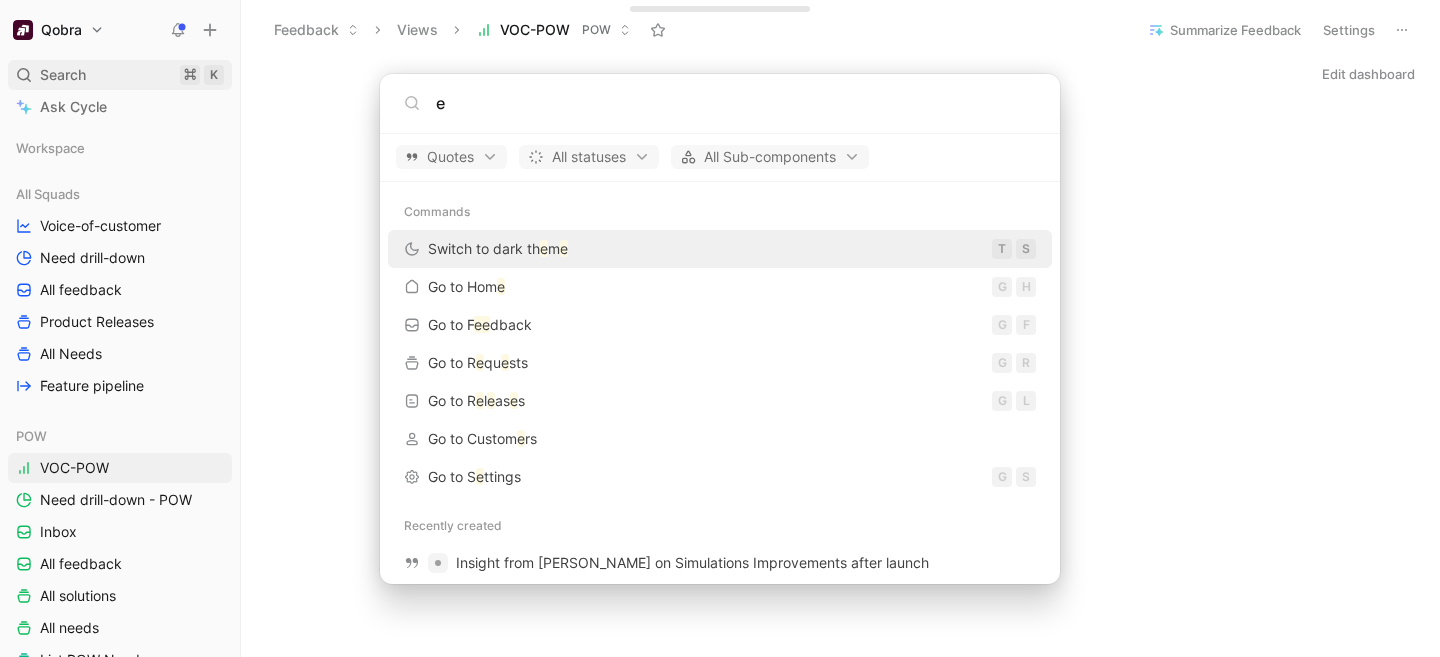 type on "e" 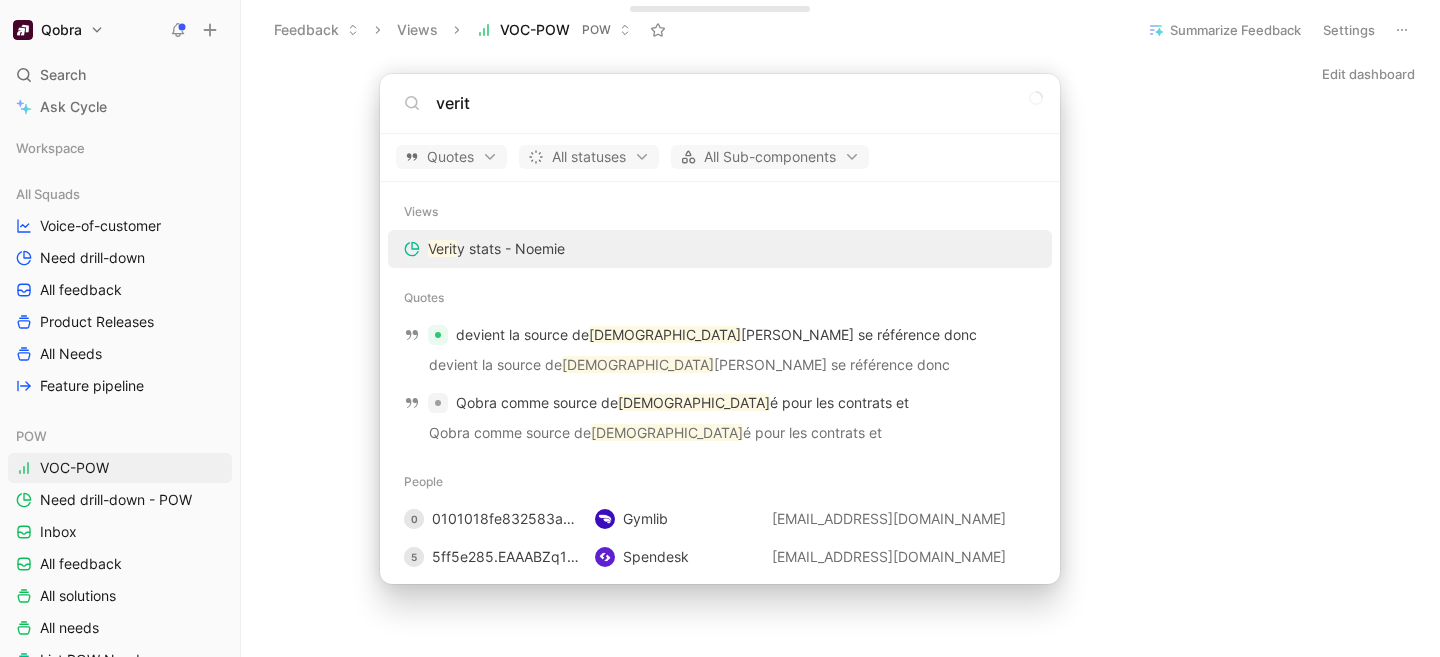 type on "verit" 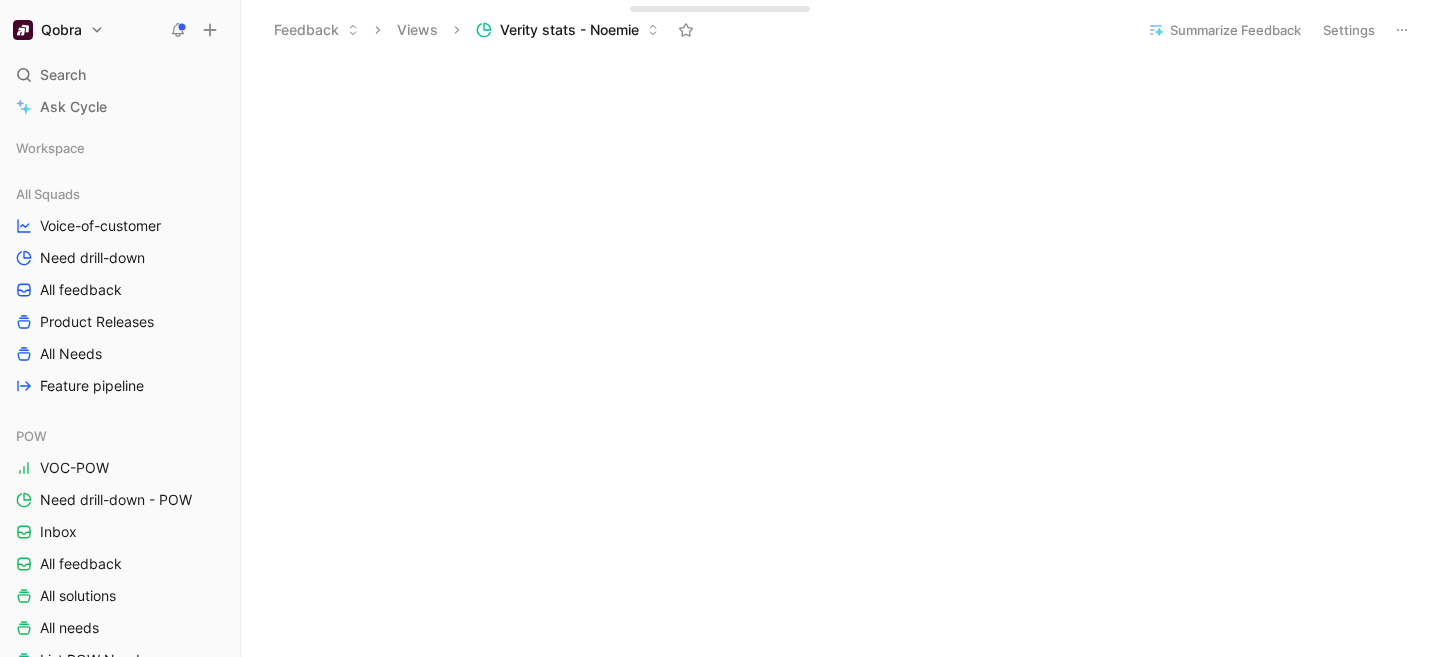 scroll, scrollTop: 1111, scrollLeft: 0, axis: vertical 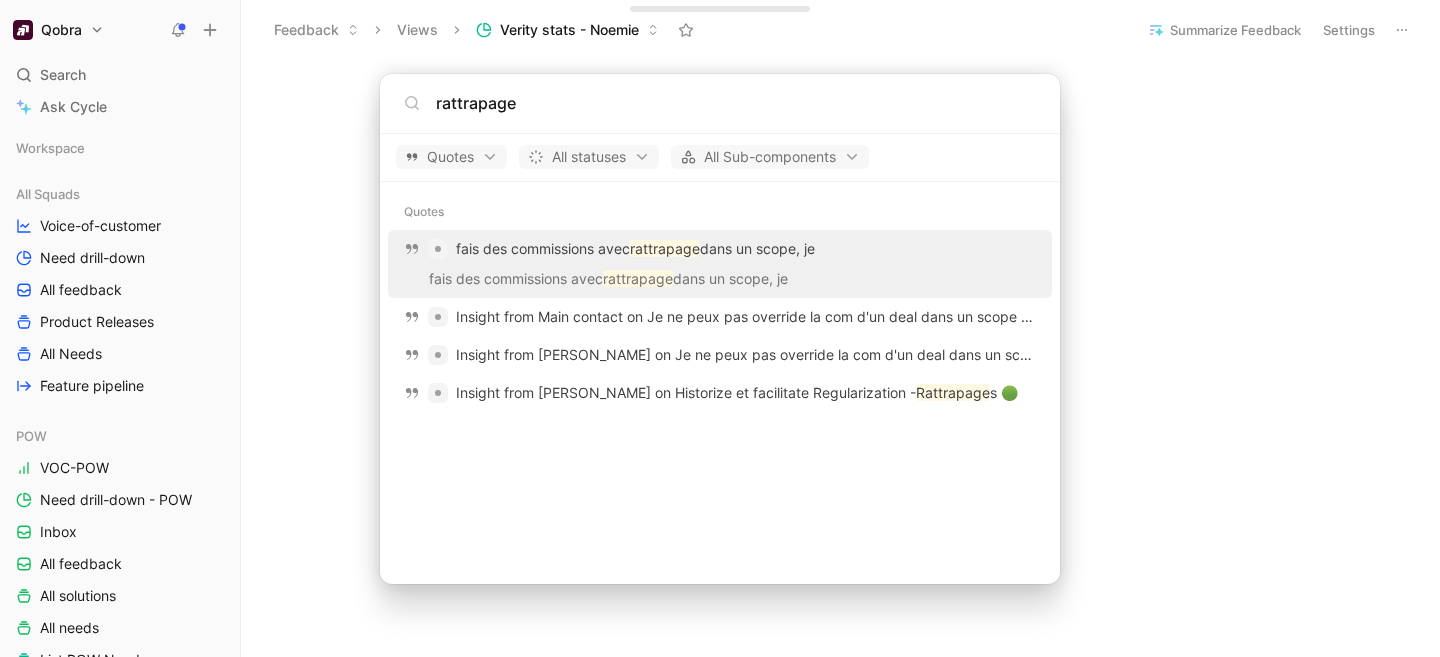 type on "rattrapage" 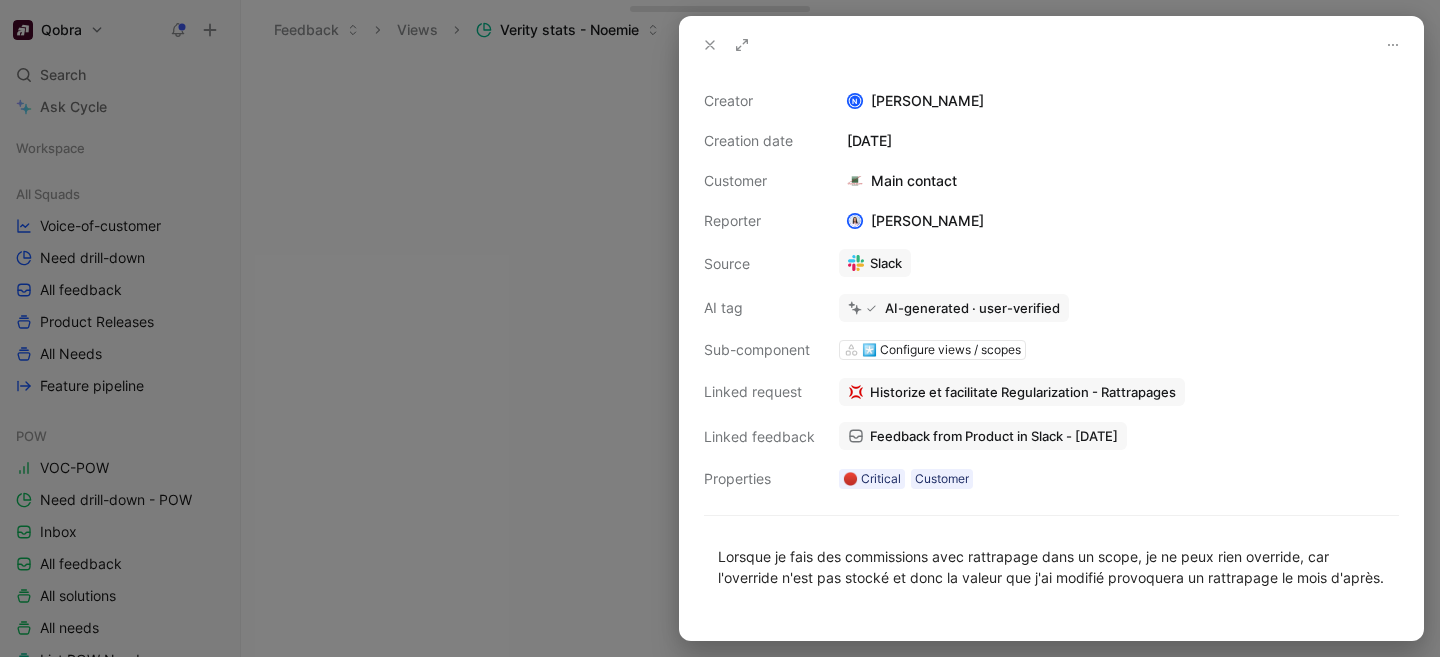 click at bounding box center (720, 328) 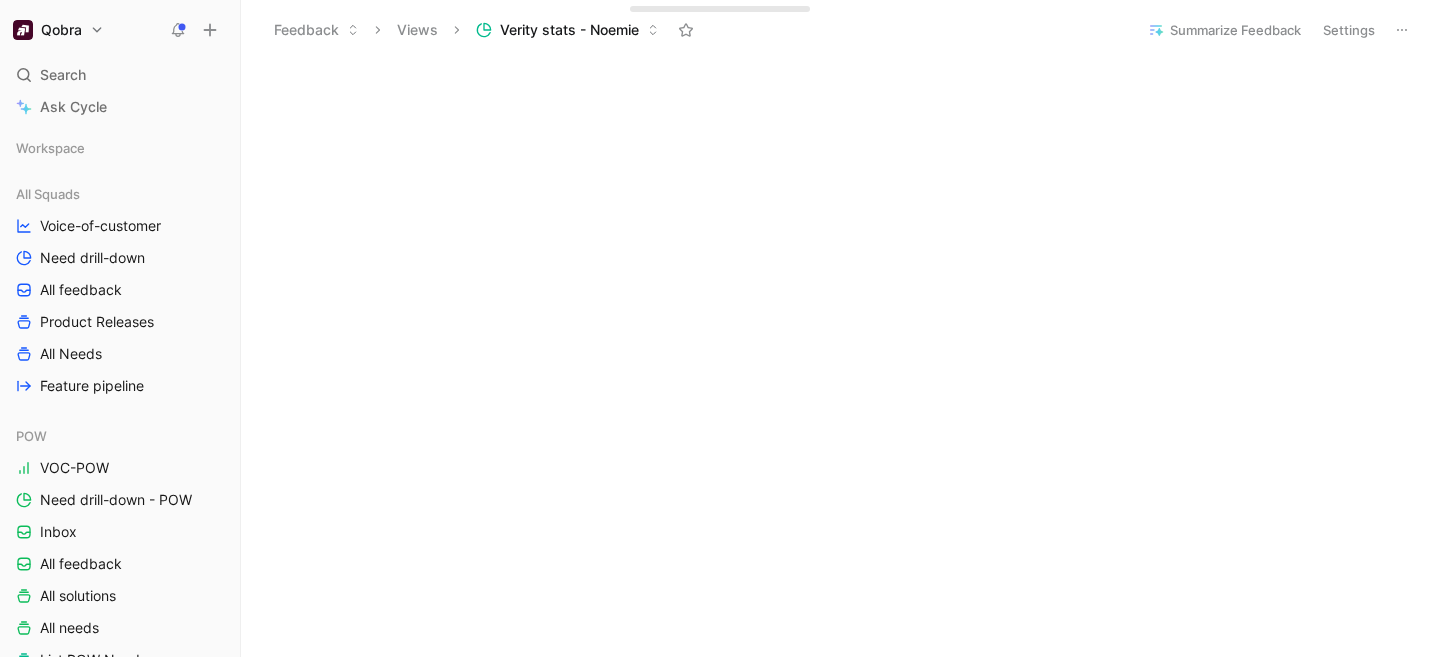 scroll, scrollTop: 0, scrollLeft: 0, axis: both 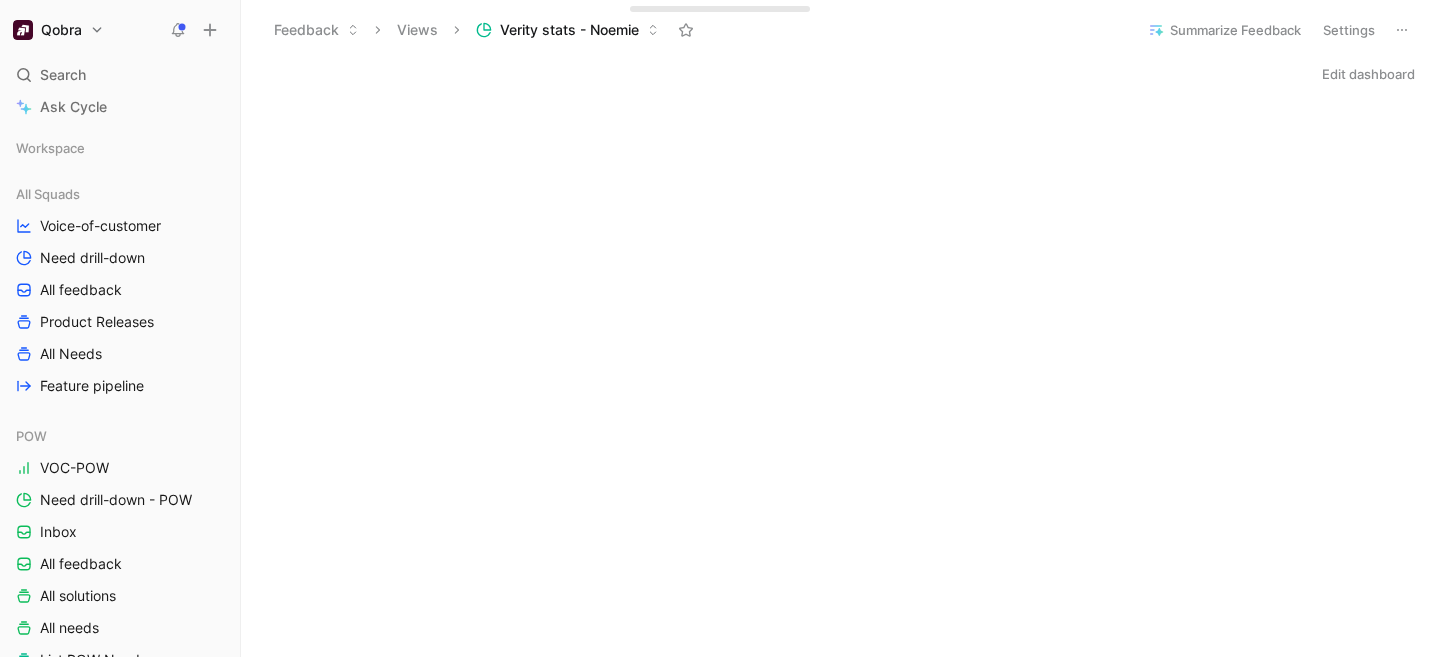 click on "Settings" at bounding box center (1349, 30) 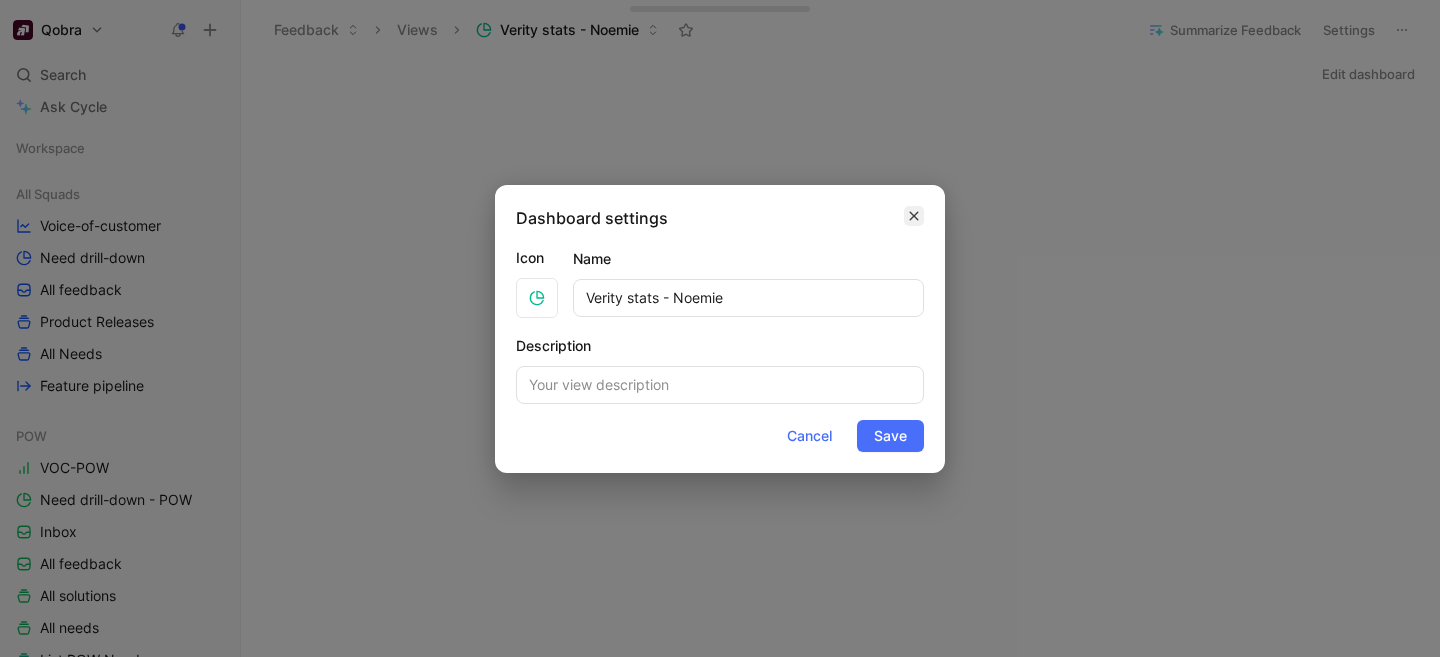 click at bounding box center (914, 216) 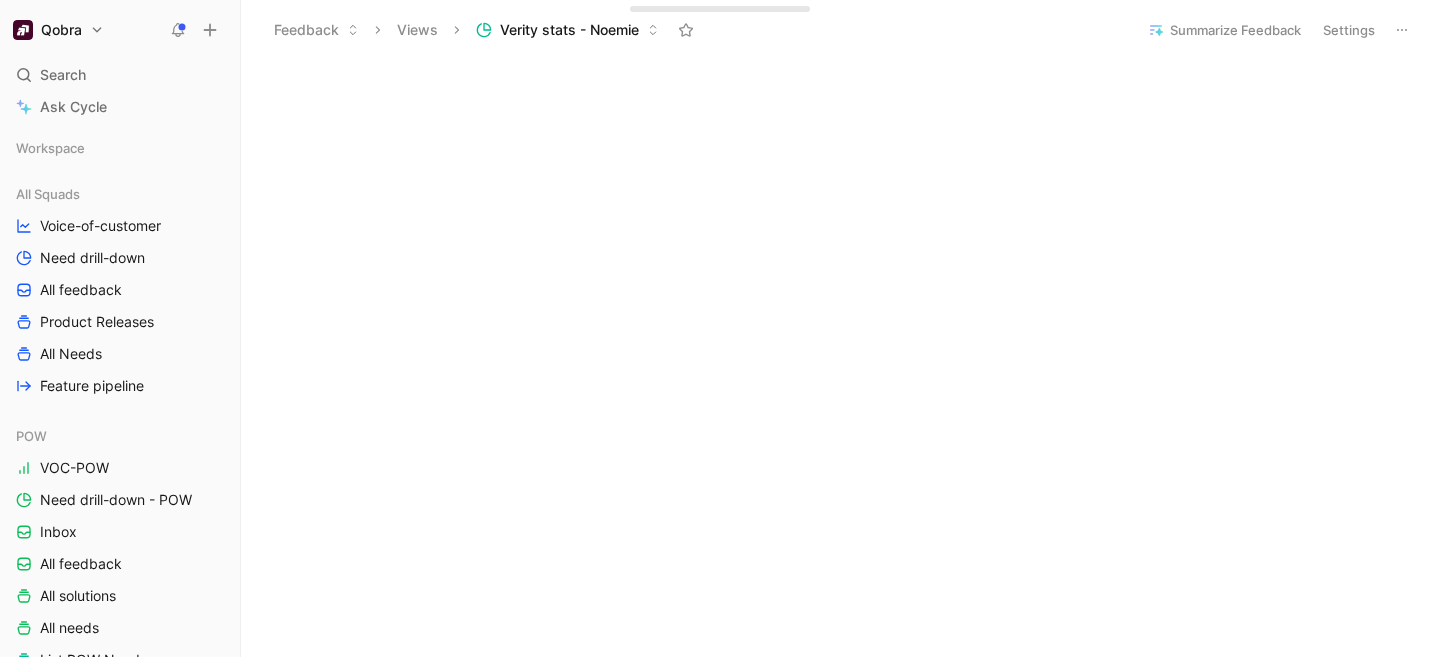 scroll, scrollTop: 1333, scrollLeft: 0, axis: vertical 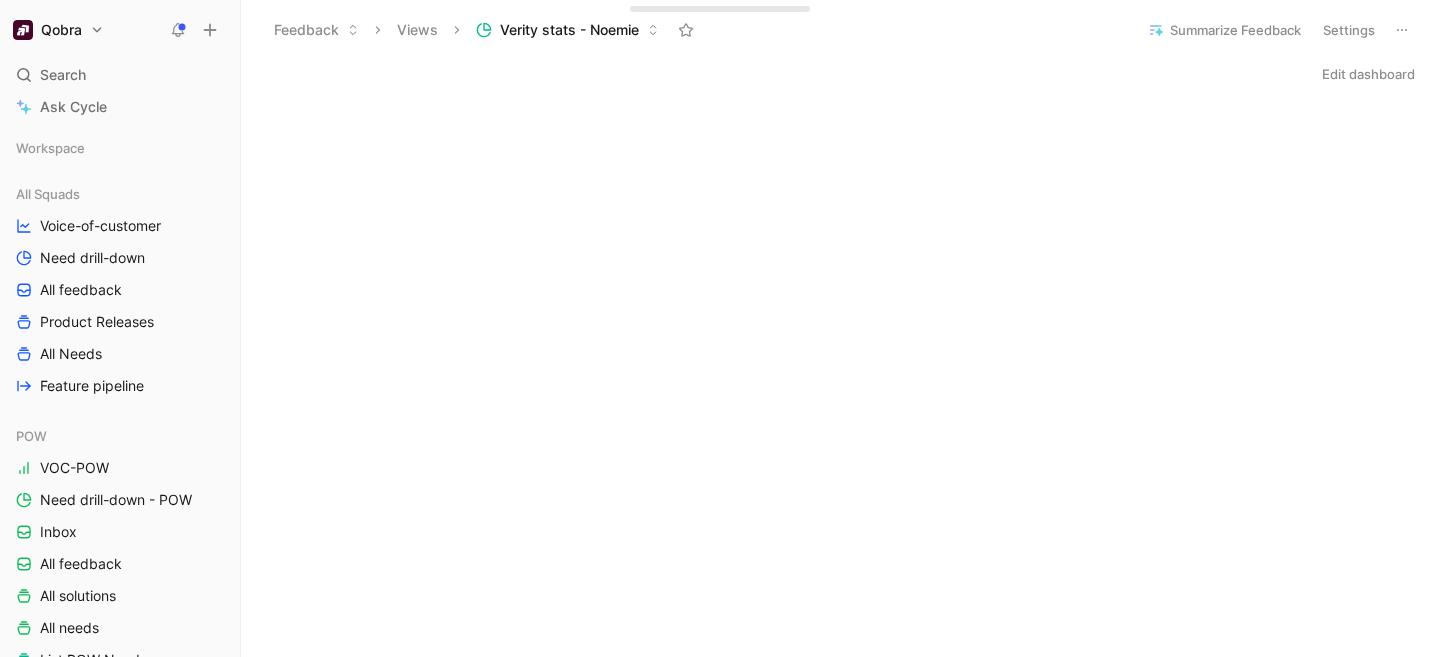 click on "Edit dashboard" at bounding box center [1368, 74] 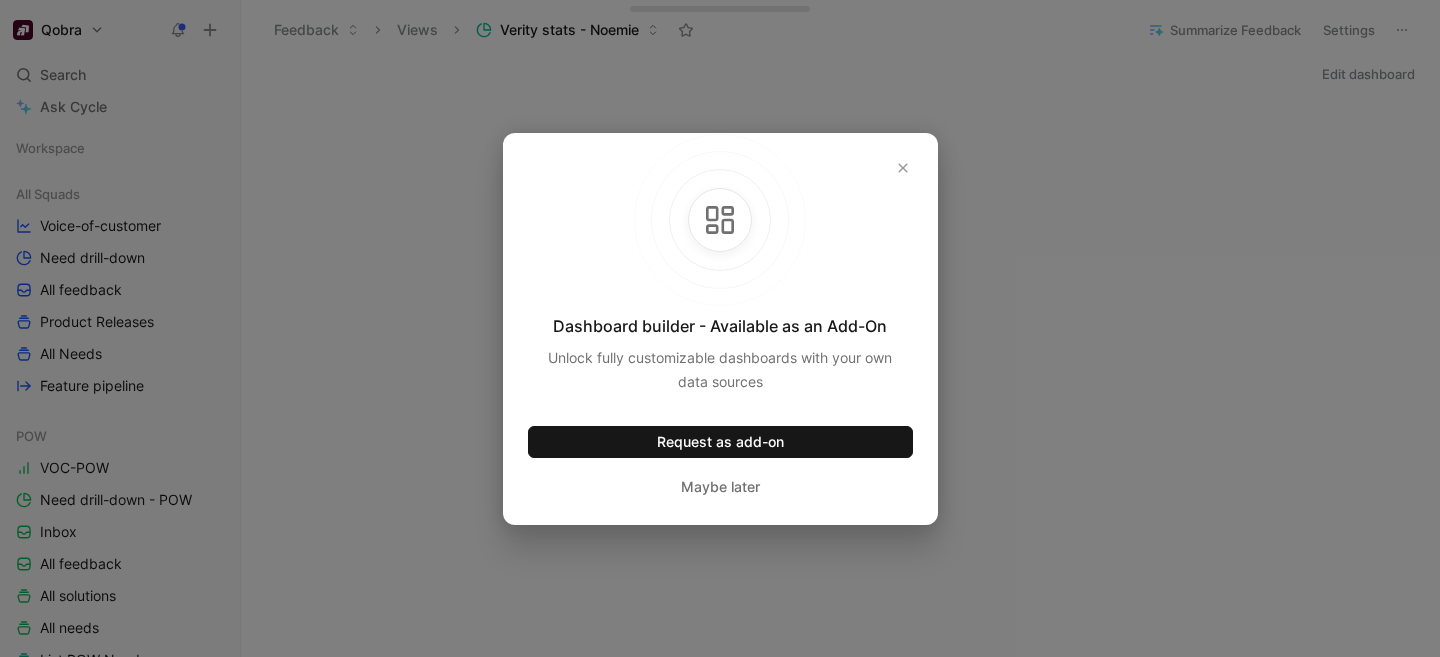 click at bounding box center (720, 328) 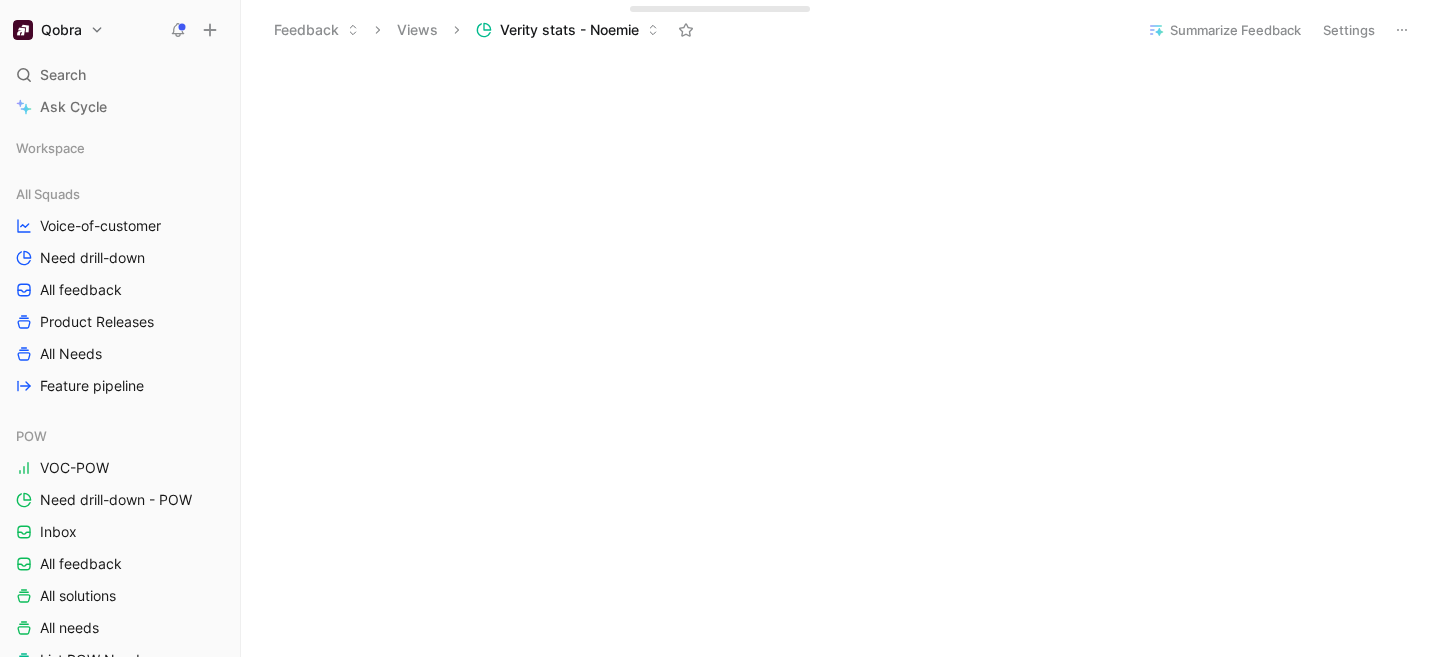 scroll, scrollTop: 448, scrollLeft: 0, axis: vertical 